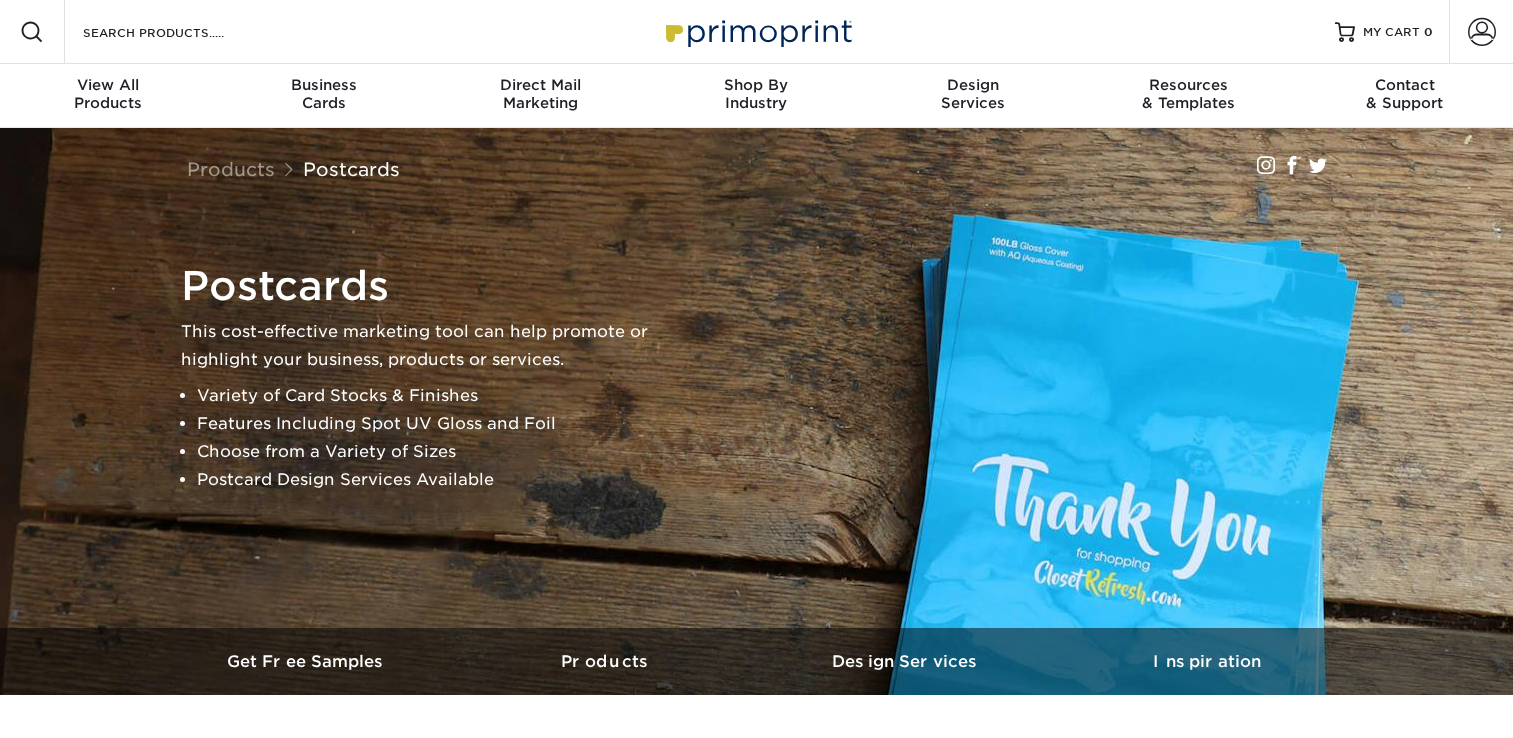 scroll, scrollTop: 0, scrollLeft: 0, axis: both 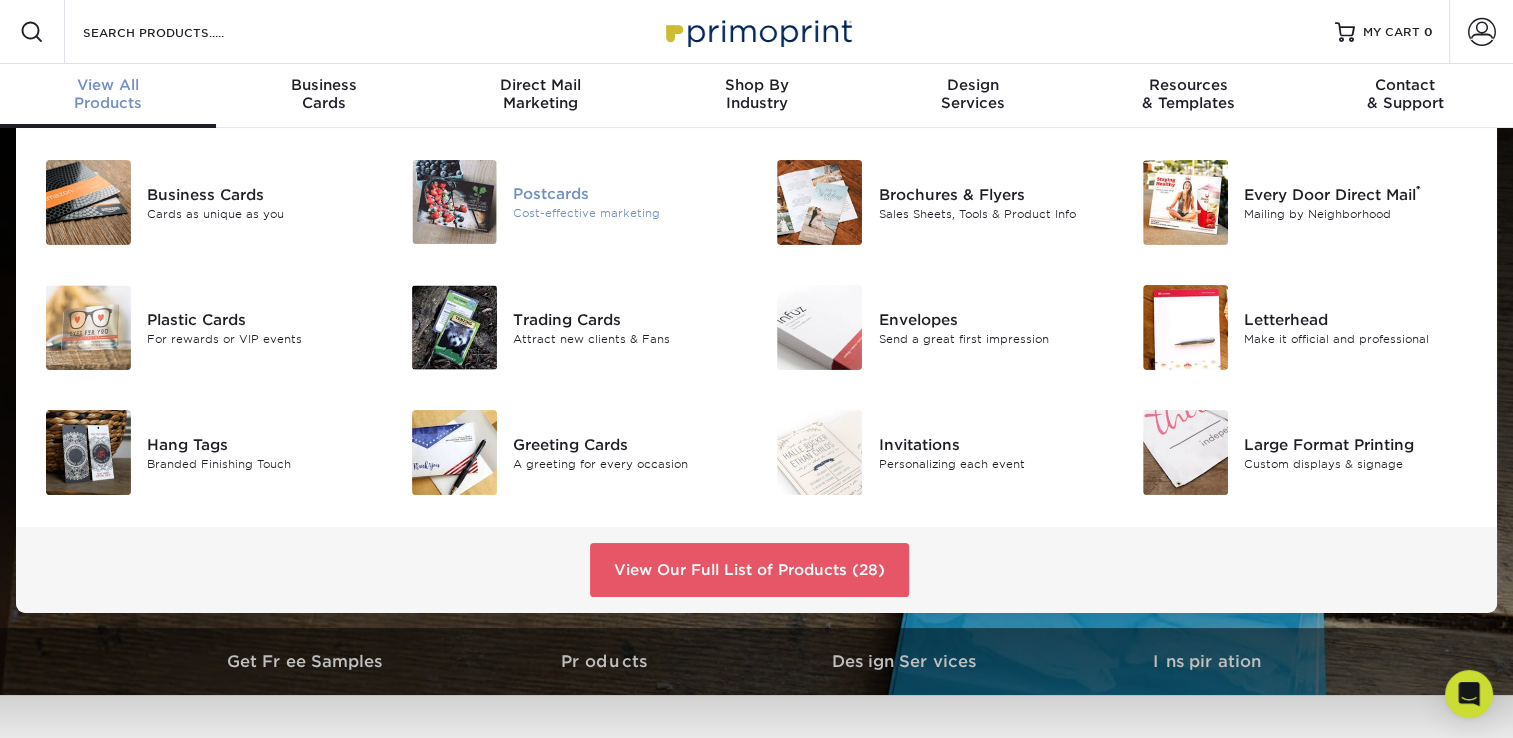 click on "Postcards
Cost-effective marketing" at bounding box center (635, 202) 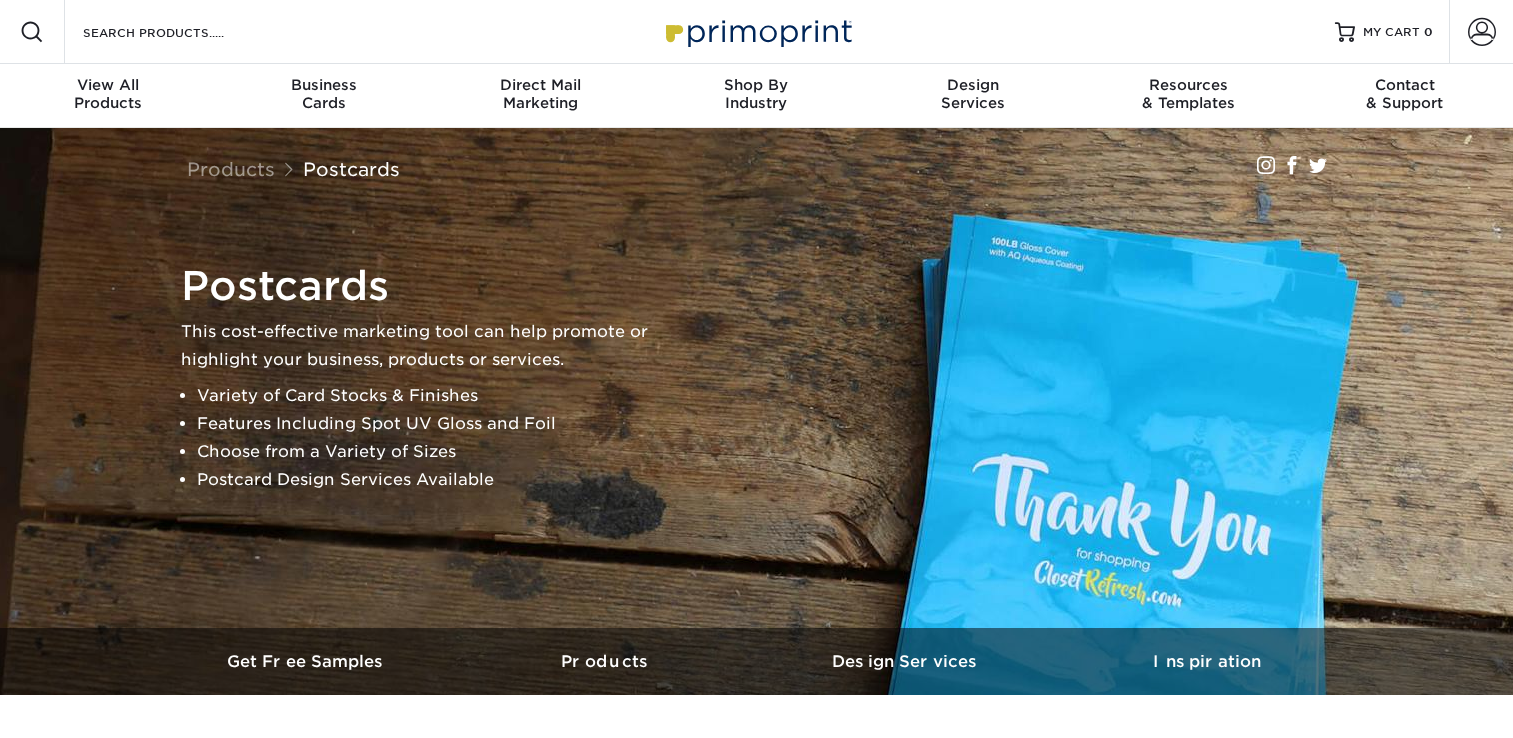scroll, scrollTop: 0, scrollLeft: 0, axis: both 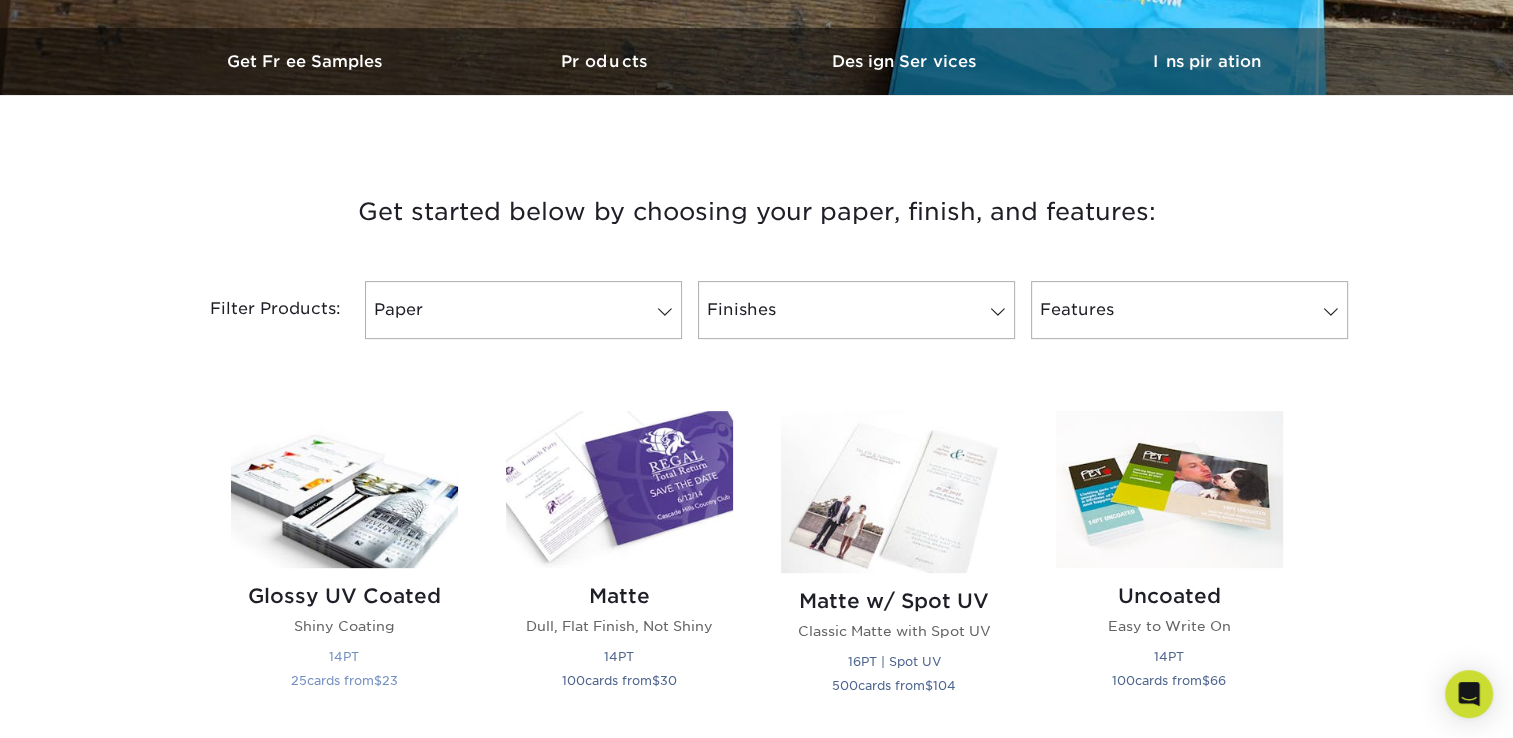 click on "Glossy UV Coated" at bounding box center [344, 596] 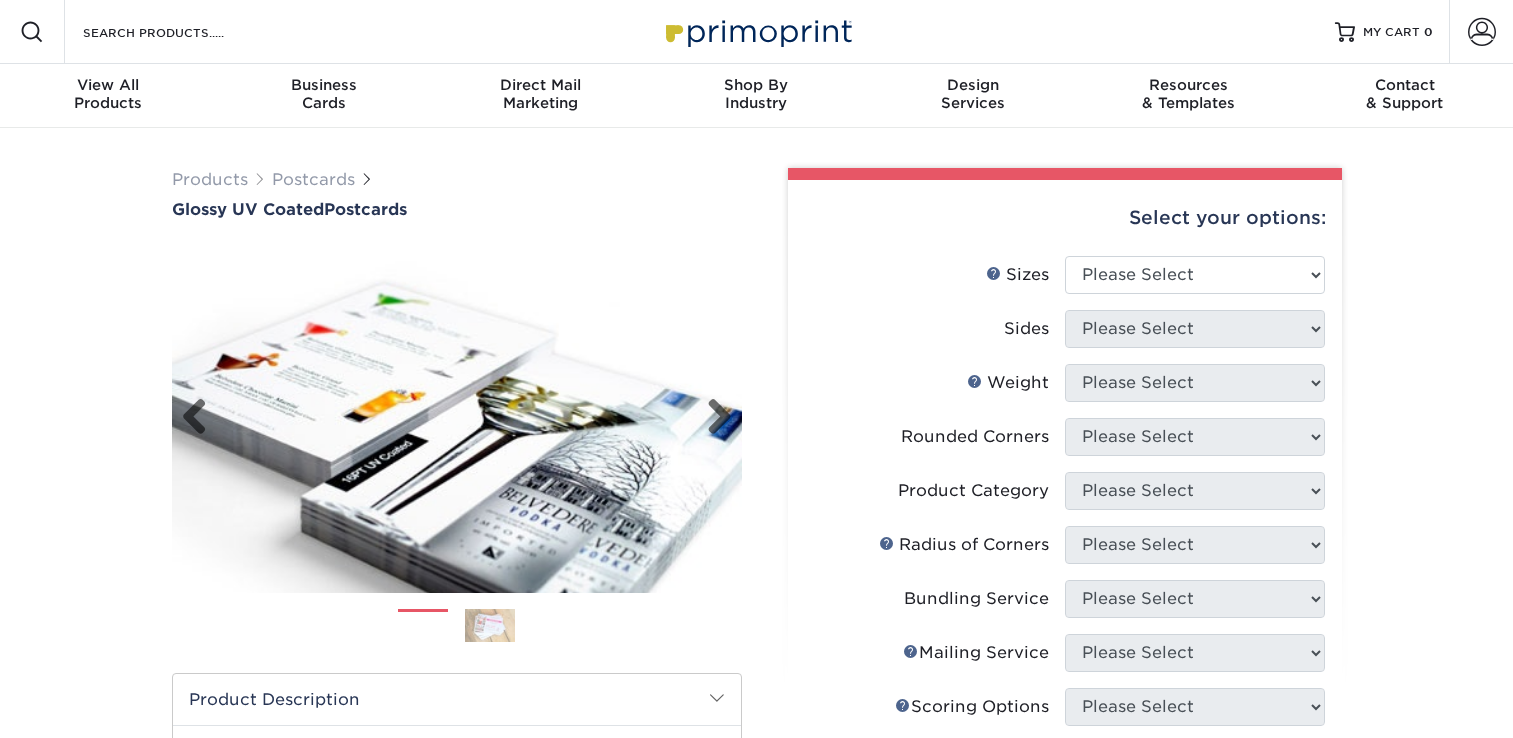 scroll, scrollTop: 0, scrollLeft: 0, axis: both 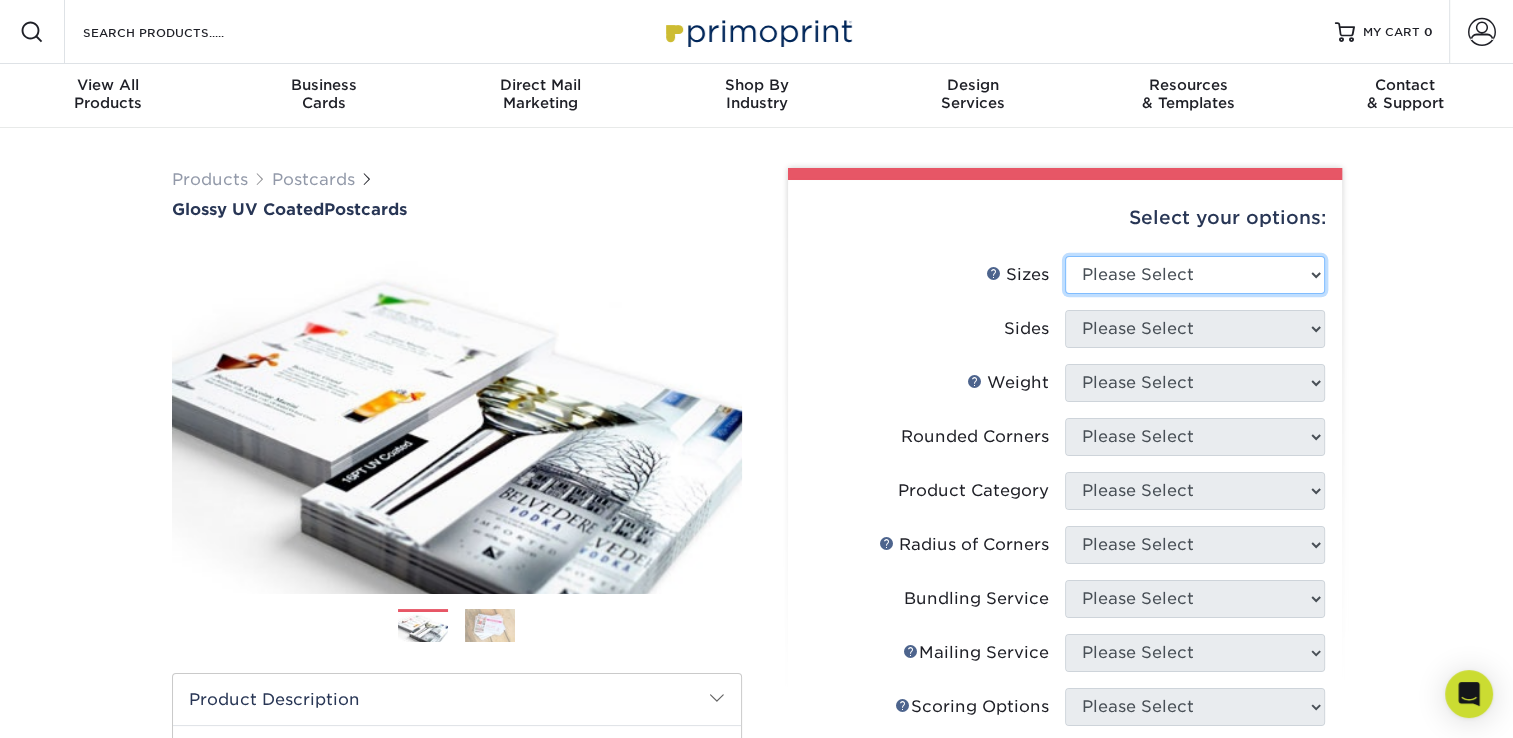 click on "Please Select
1.5" x 7"
2" x 4"
2" x 6"
2" x 7"
2" x 8"
2.12" x 5.5"
2.12" x 5.5"
2.125" x 5.5"
2.5" x 8"" at bounding box center (1195, 275) 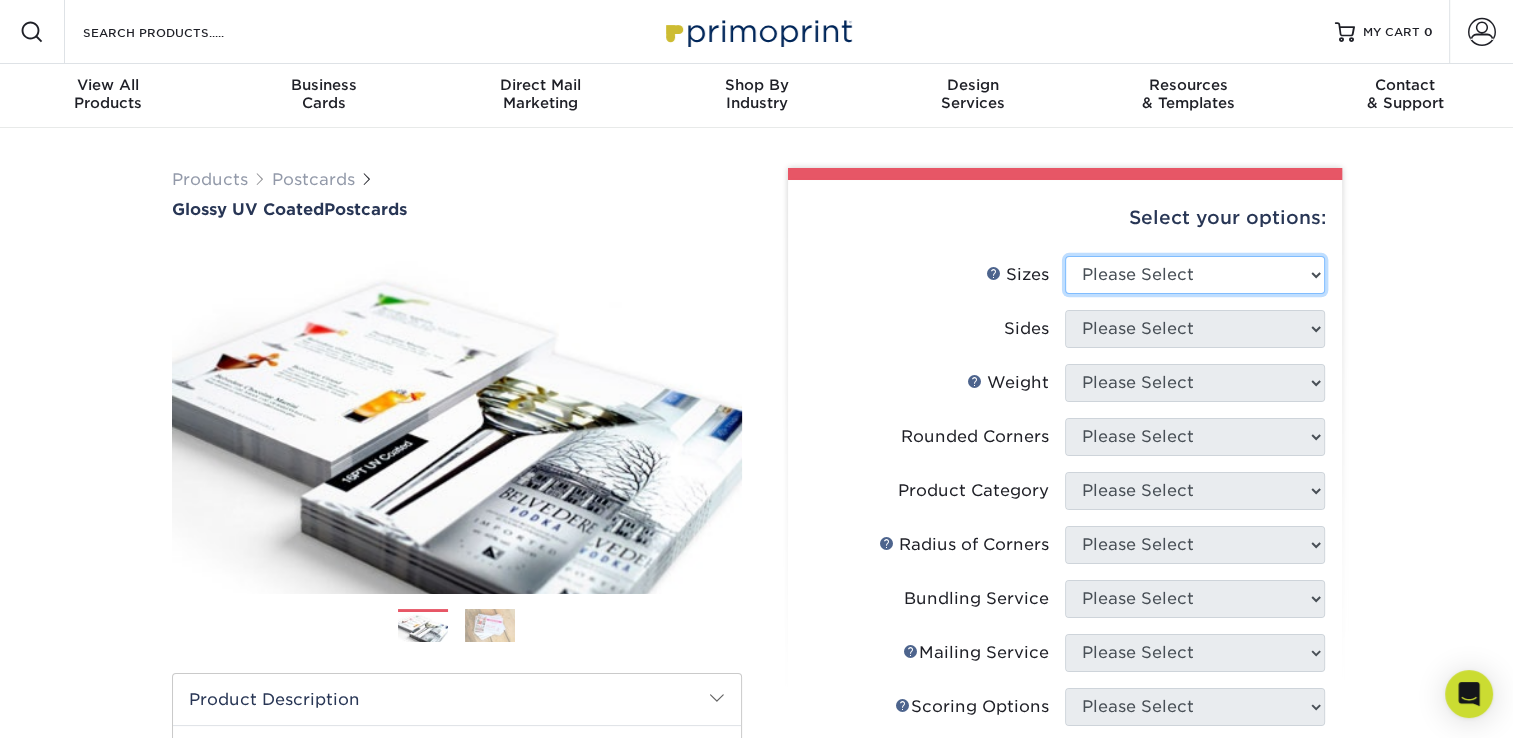select on "5.50x8.50" 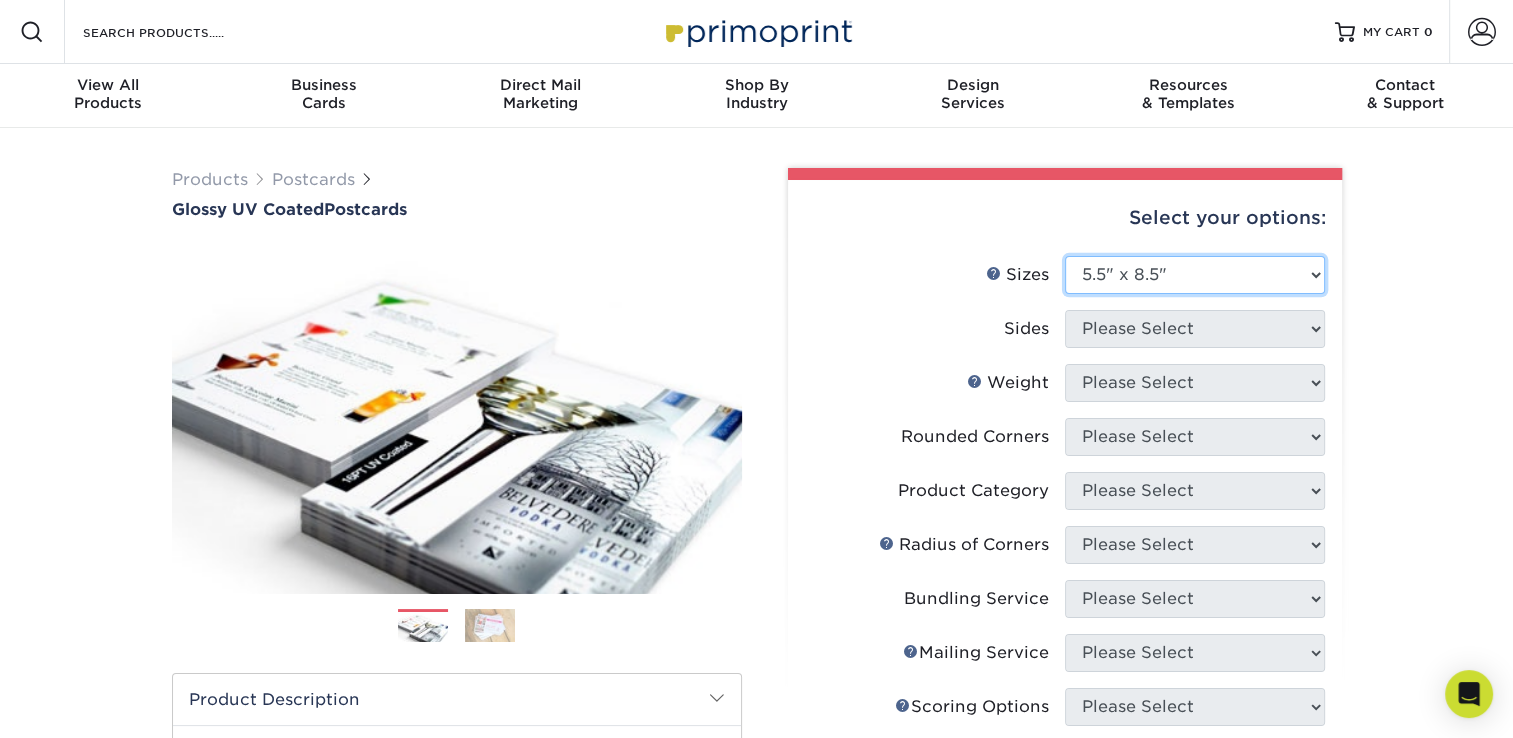 click on "Please Select
1.5" x 7"
2" x 4"
2" x 6"
2" x 7"
2" x 8"
2.12" x 5.5"
2.12" x 5.5"
2.125" x 5.5"
2.5" x 8"" at bounding box center (1195, 275) 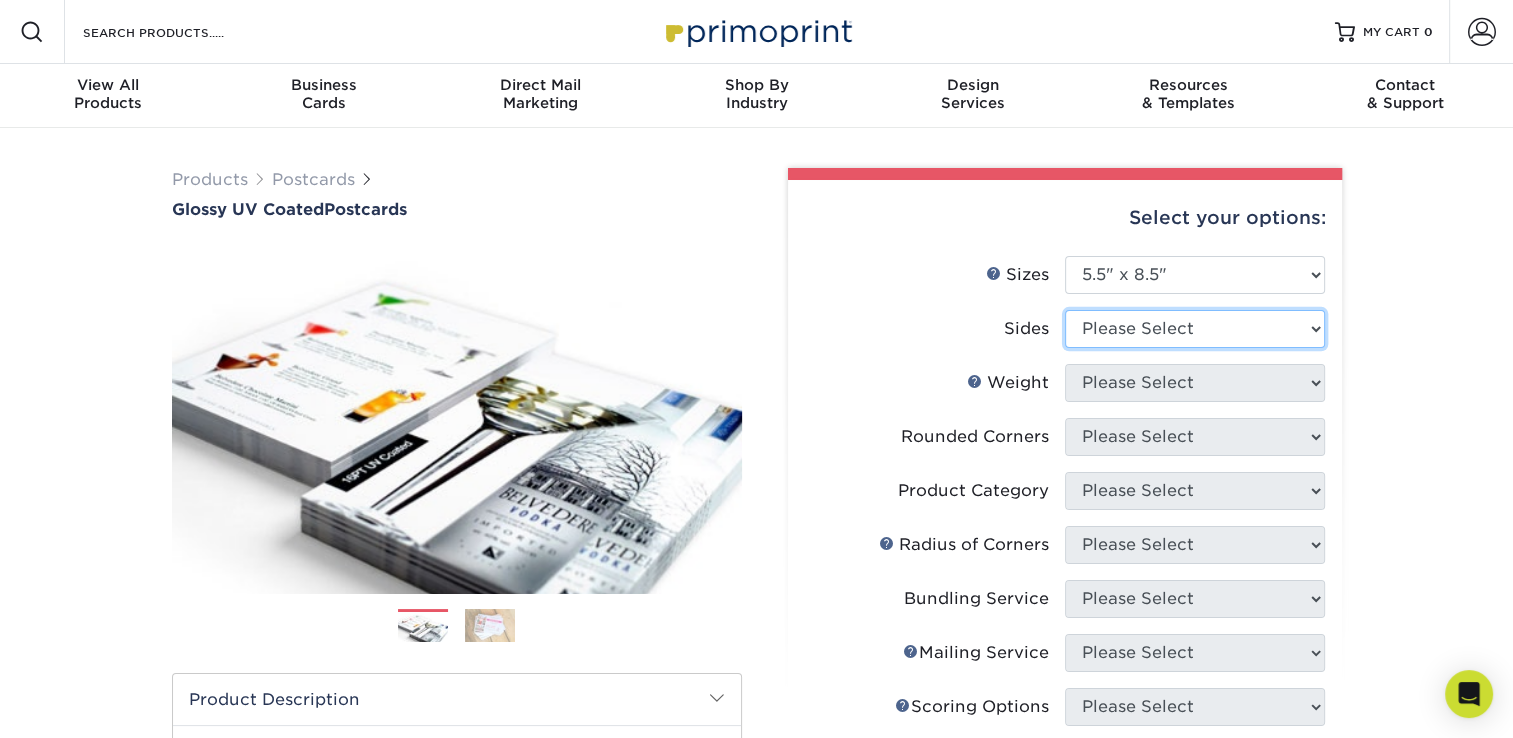 click on "Please Select Print Both Sides Print Front Only" at bounding box center [1195, 329] 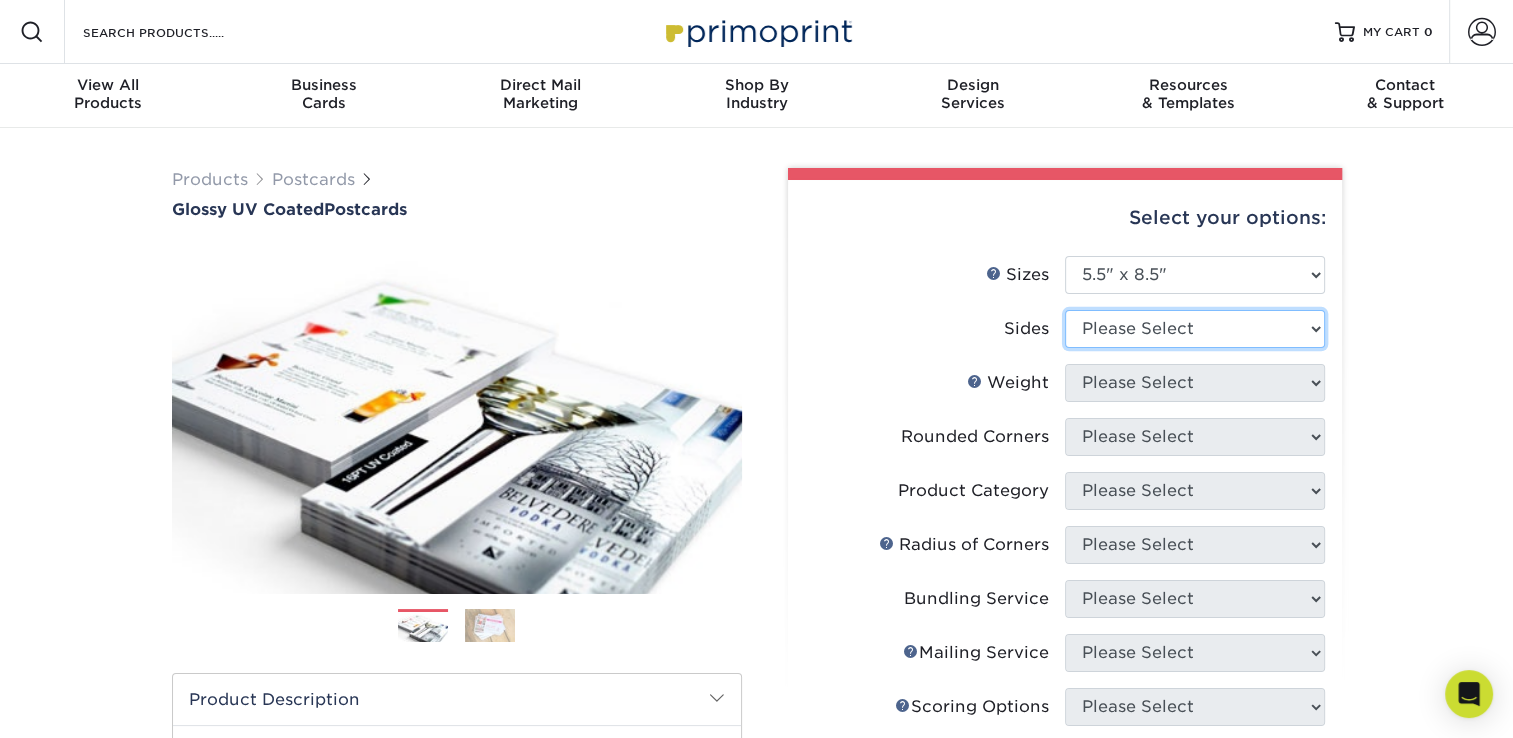 select on "13abbda7-1d64-4f25-8bb2-c179b224825d" 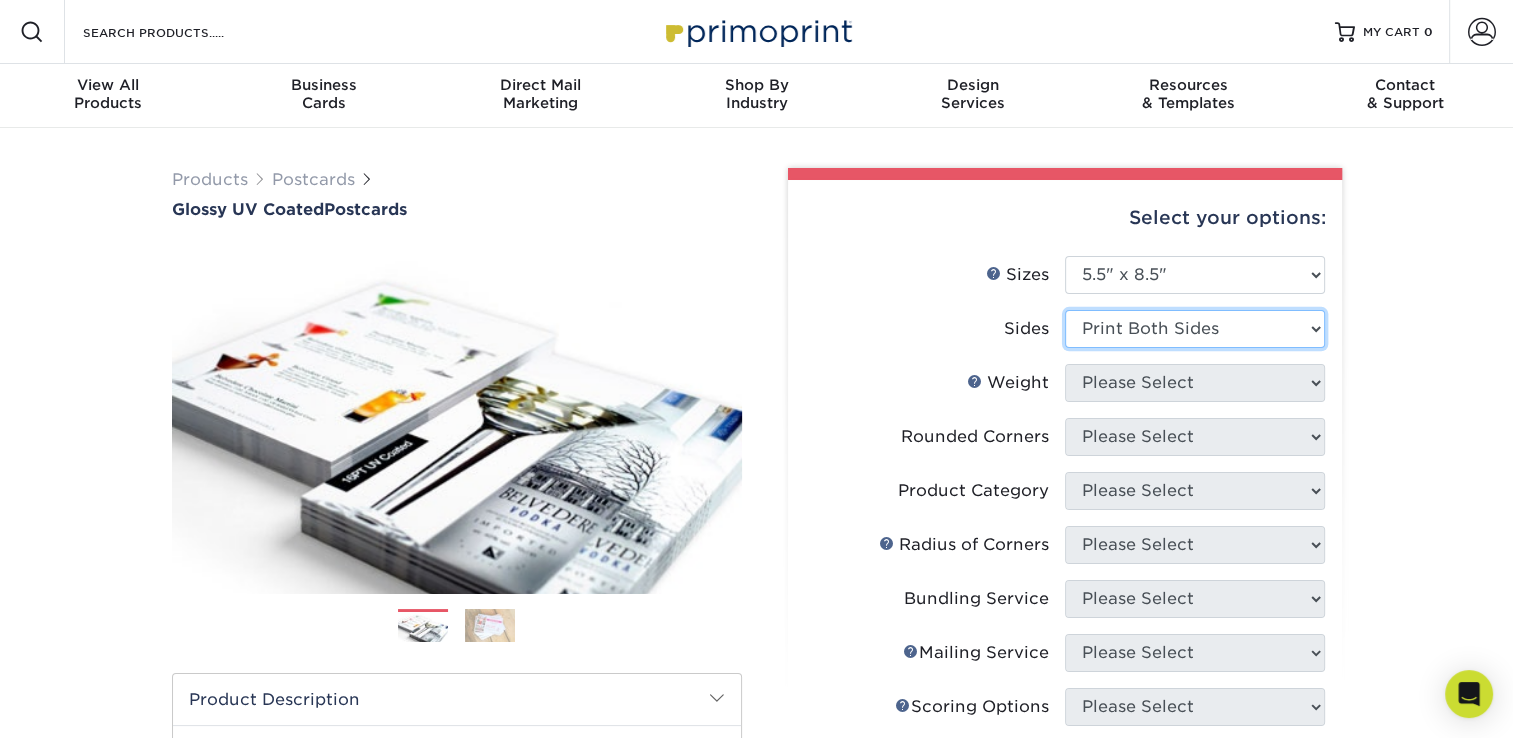 click on "Please Select Print Both Sides Print Front Only" at bounding box center (1195, 329) 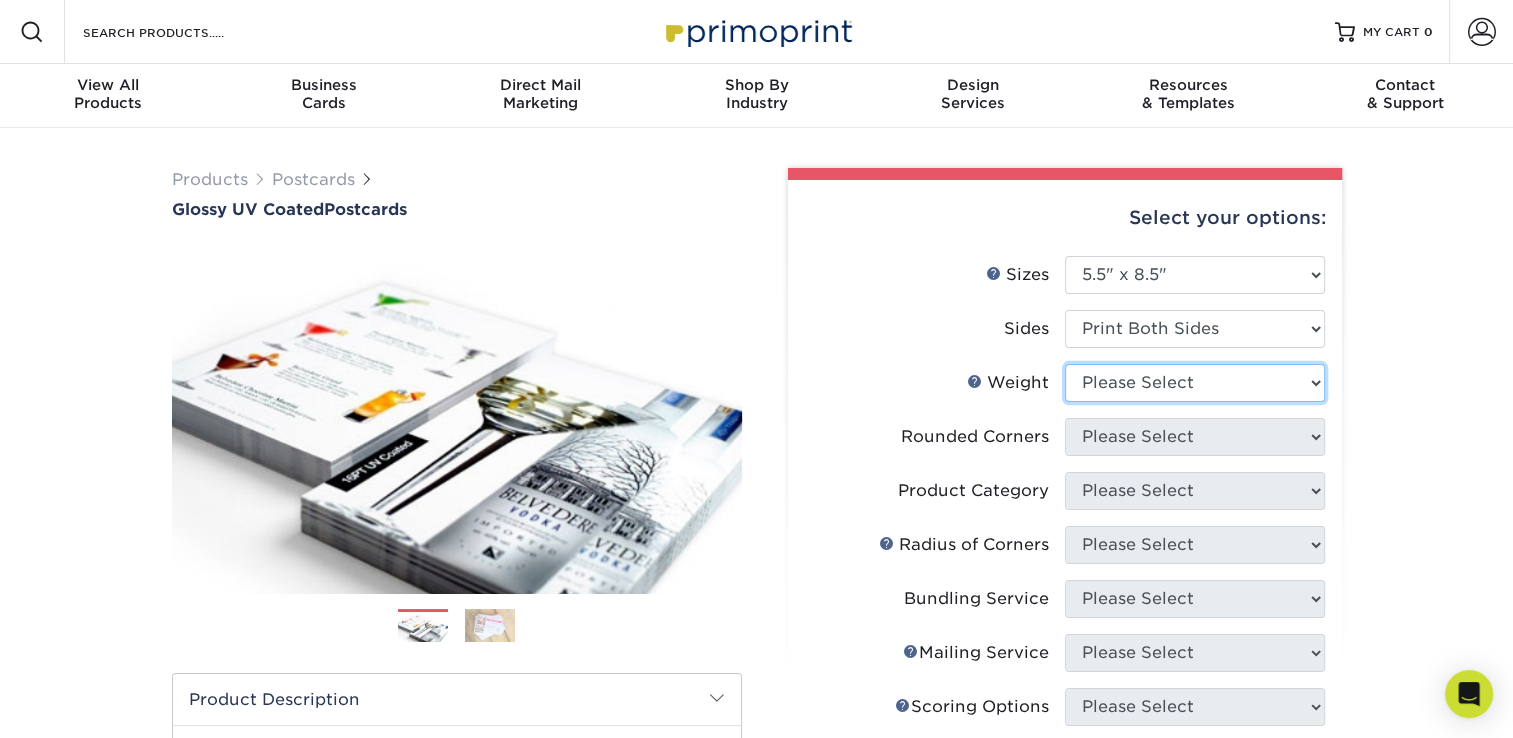 click on "Please Select 16PT 18PT C1S 14PT" at bounding box center (1195, 383) 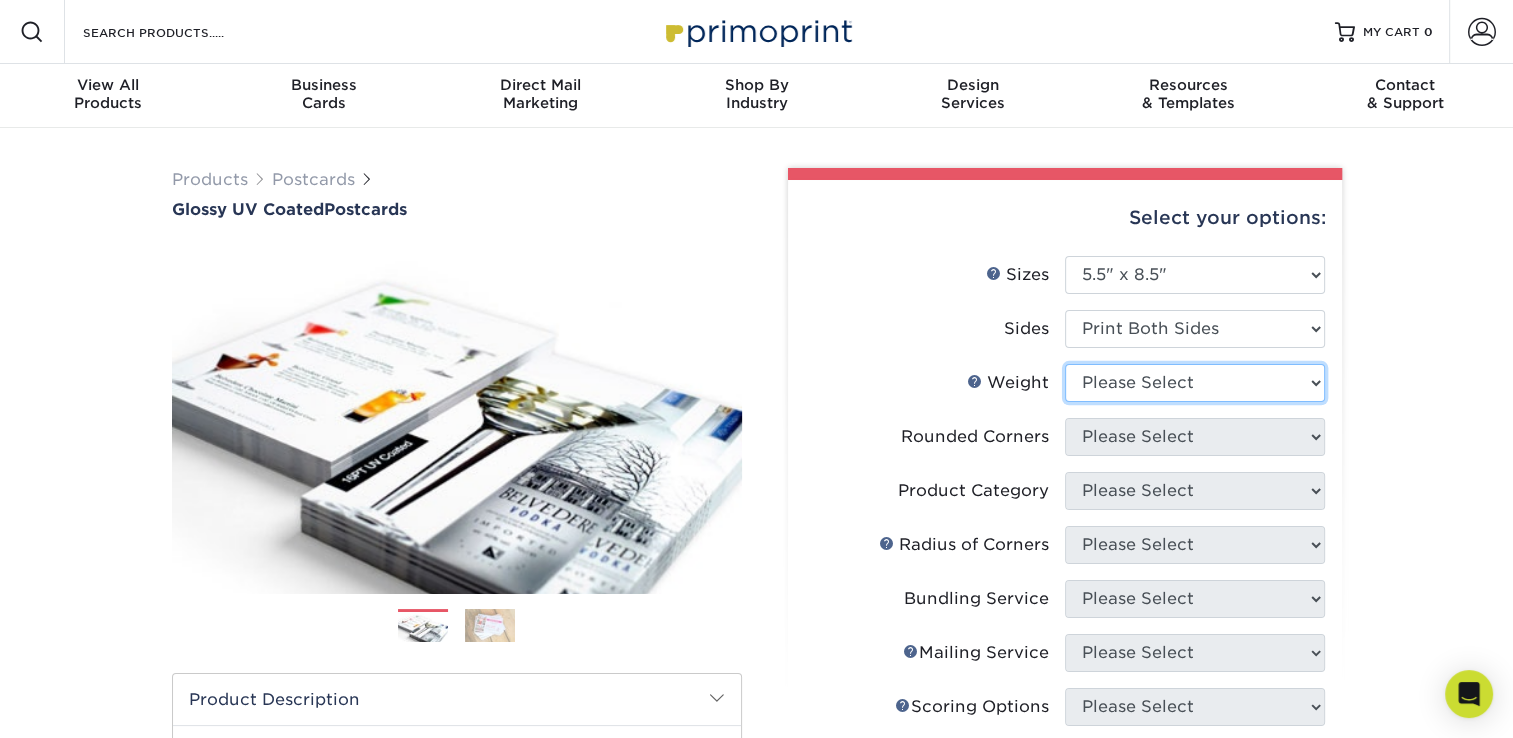 select on "16PT" 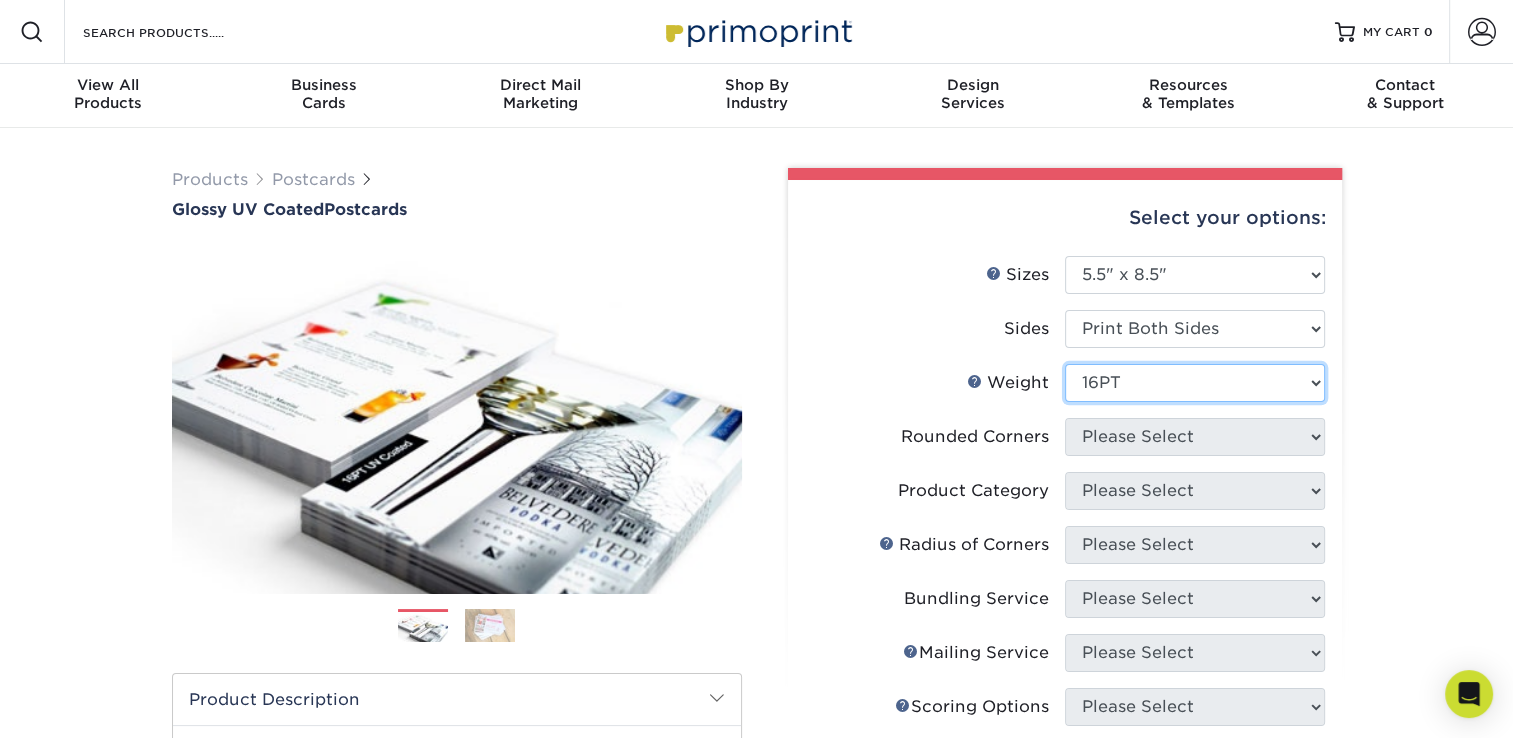 click on "Please Select 16PT 18PT C1S 14PT" at bounding box center (1195, 383) 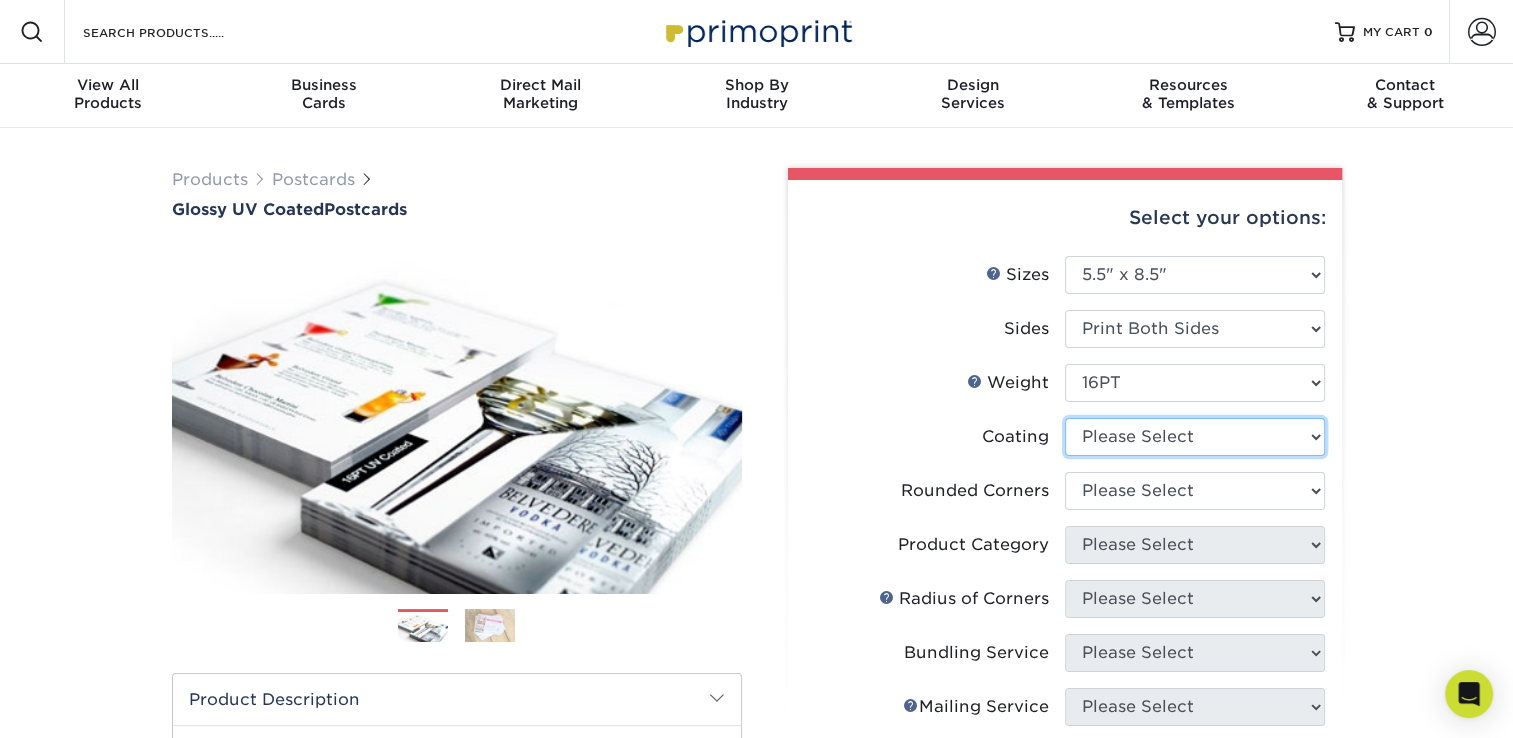 click at bounding box center (1195, 437) 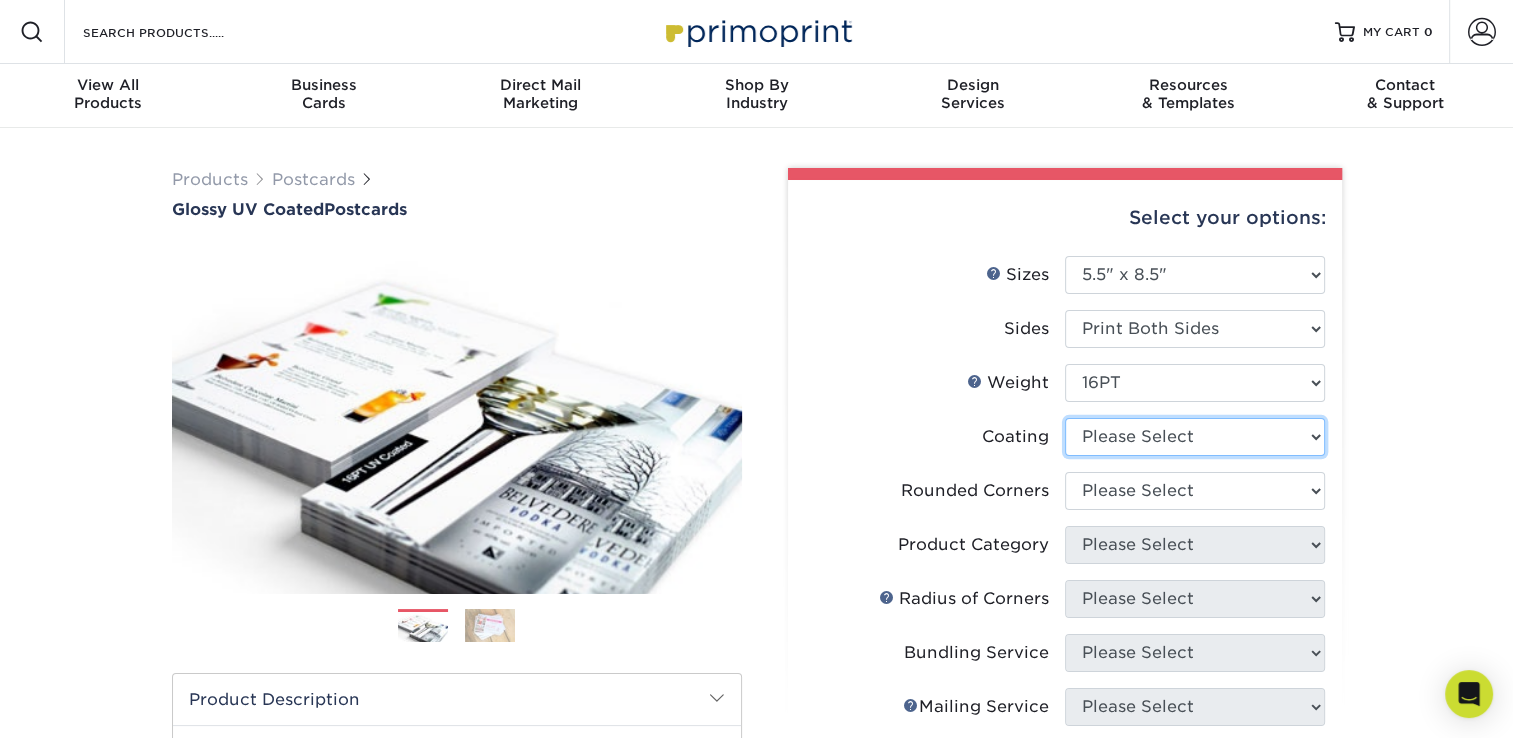select on "1e8116af-acfc-44b1-83dc-8181aa338834" 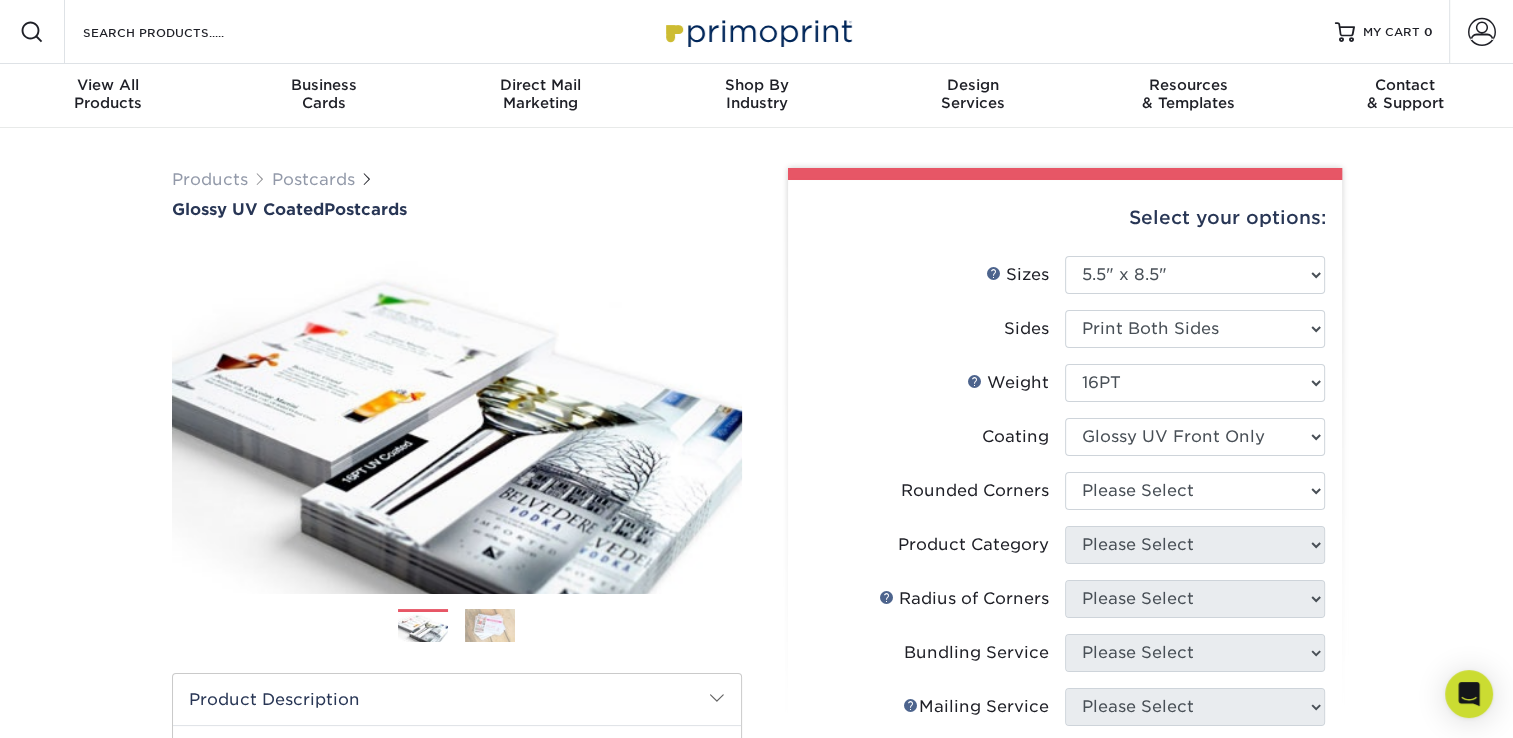 click at bounding box center (1195, 437) 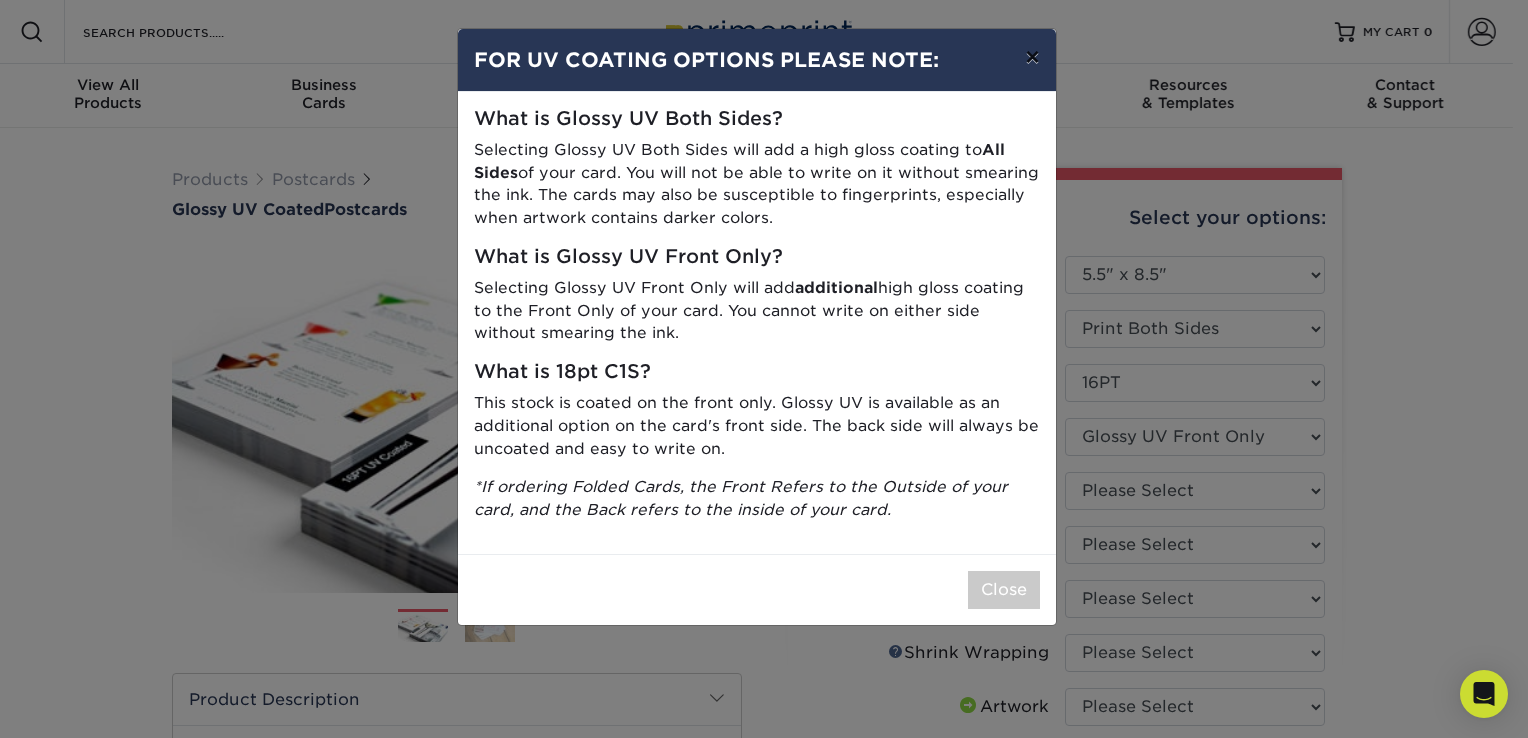 click on "×" at bounding box center [1032, 57] 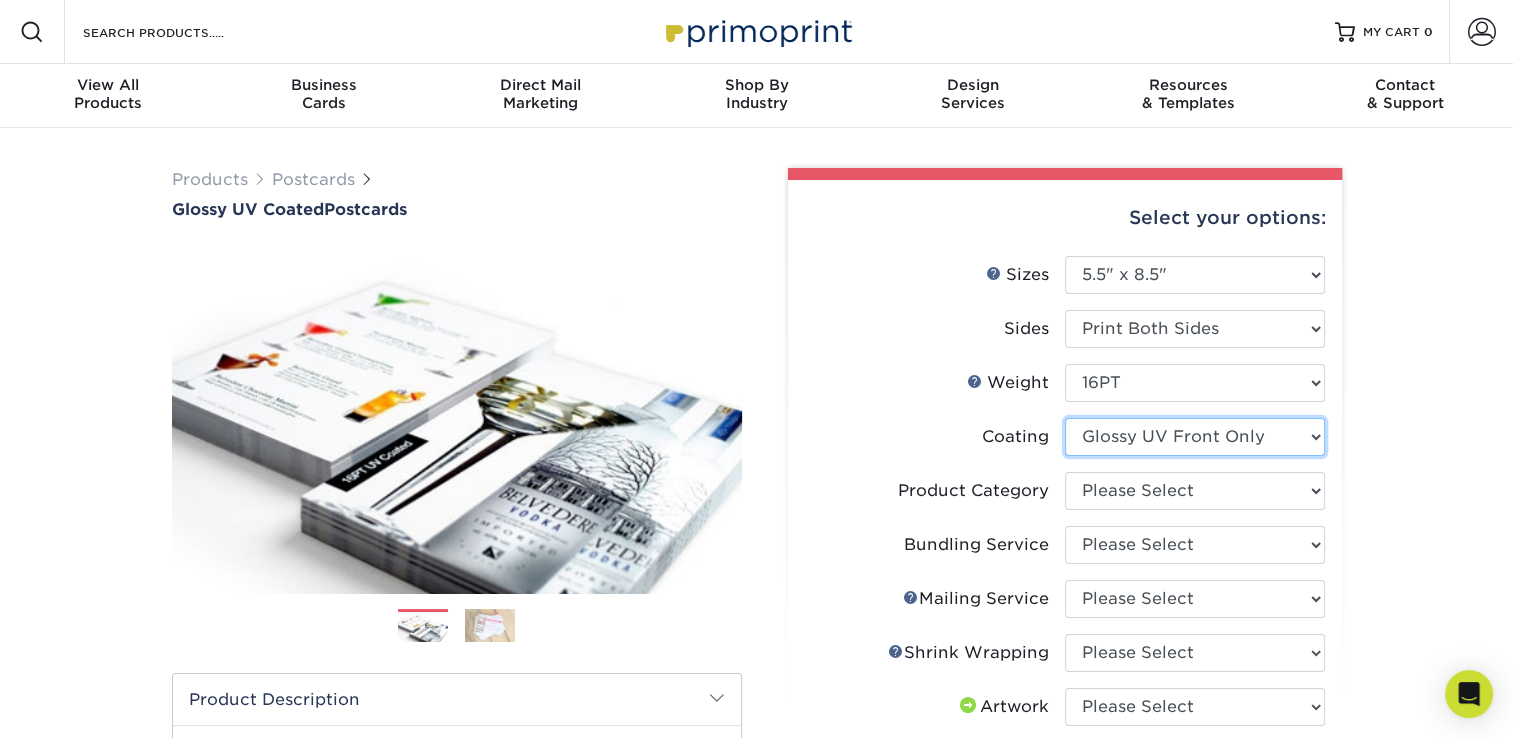 click at bounding box center (1195, 437) 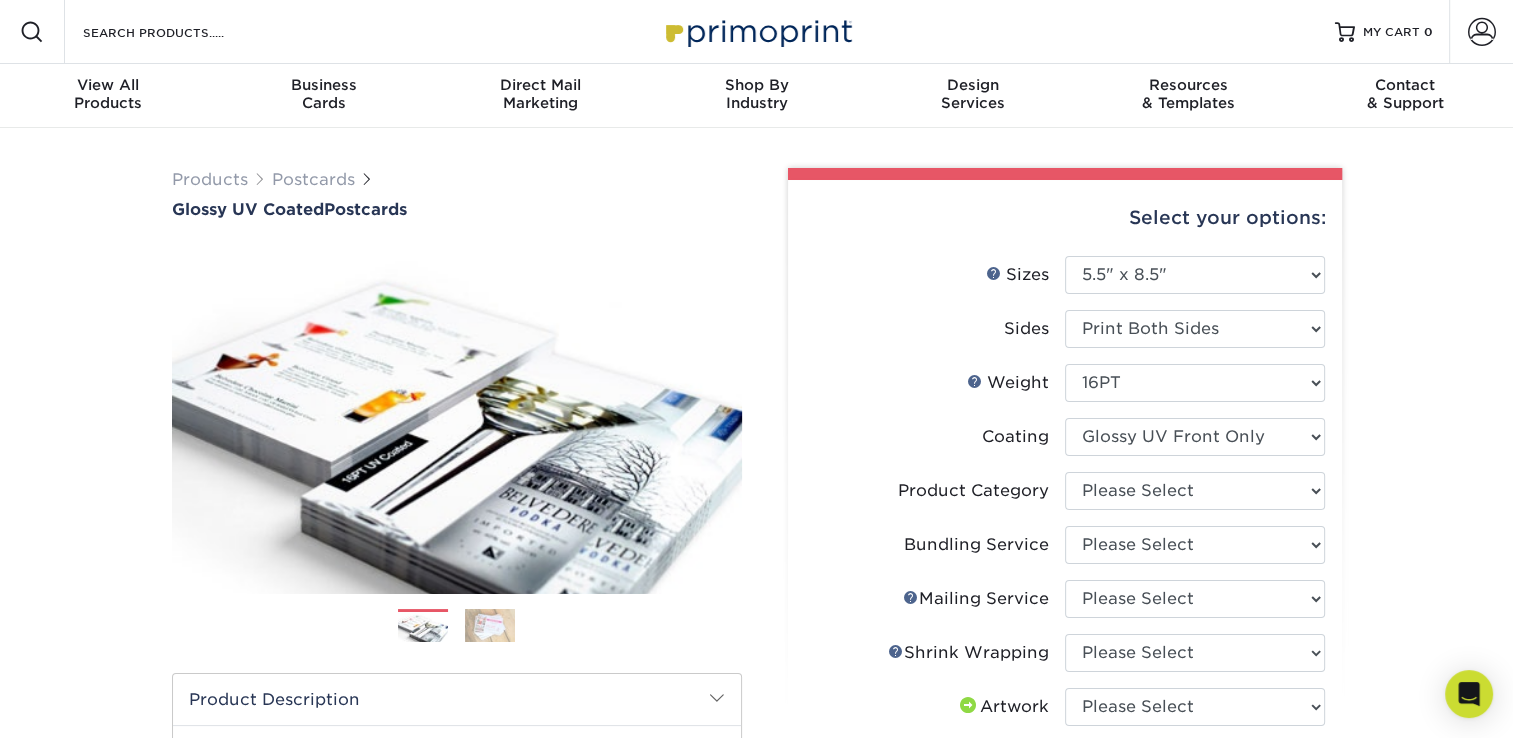 click on "Products
Postcards
Glossy UV Coated  Postcards
Previous Next show more 25" at bounding box center (756, 731) 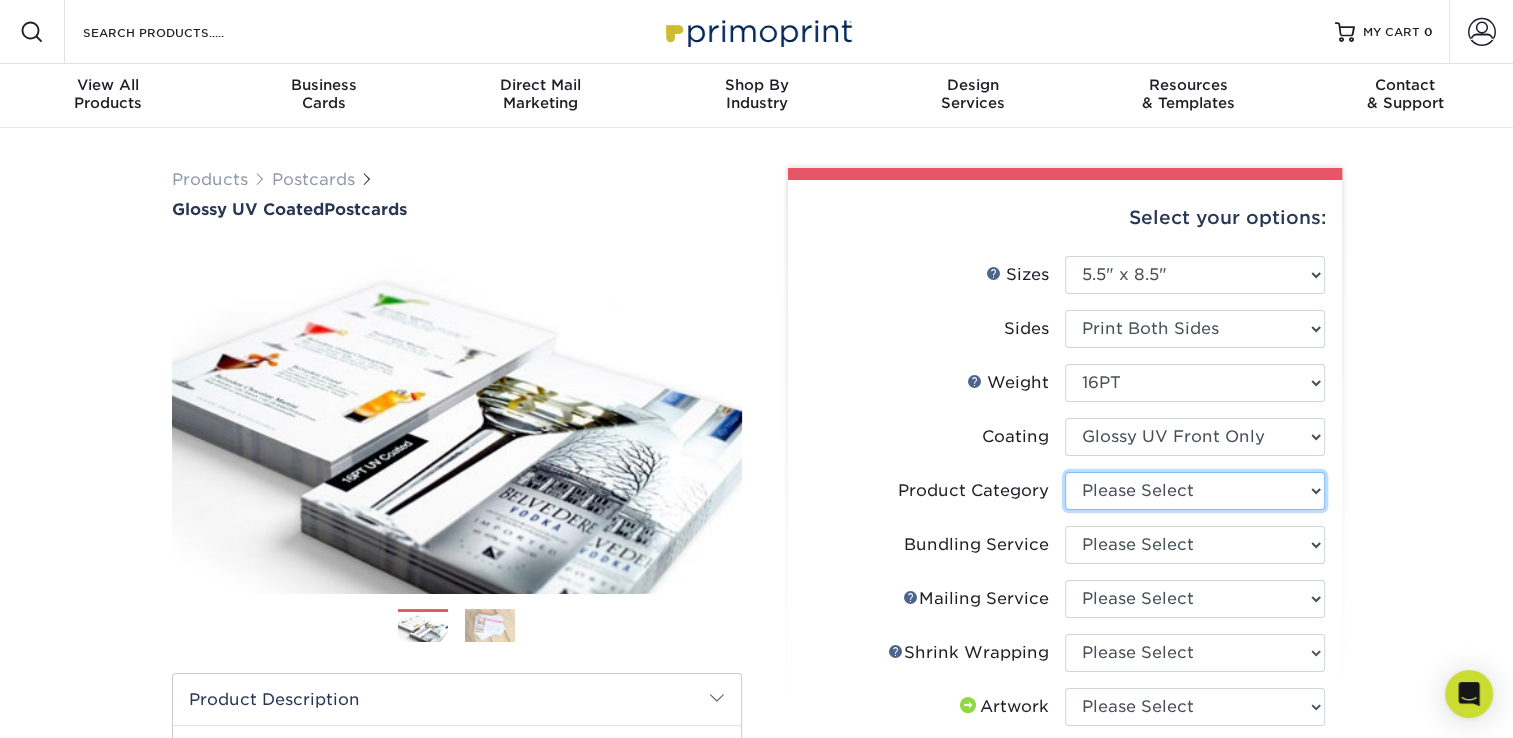 click on "Please Select Postcards" at bounding box center [1195, 491] 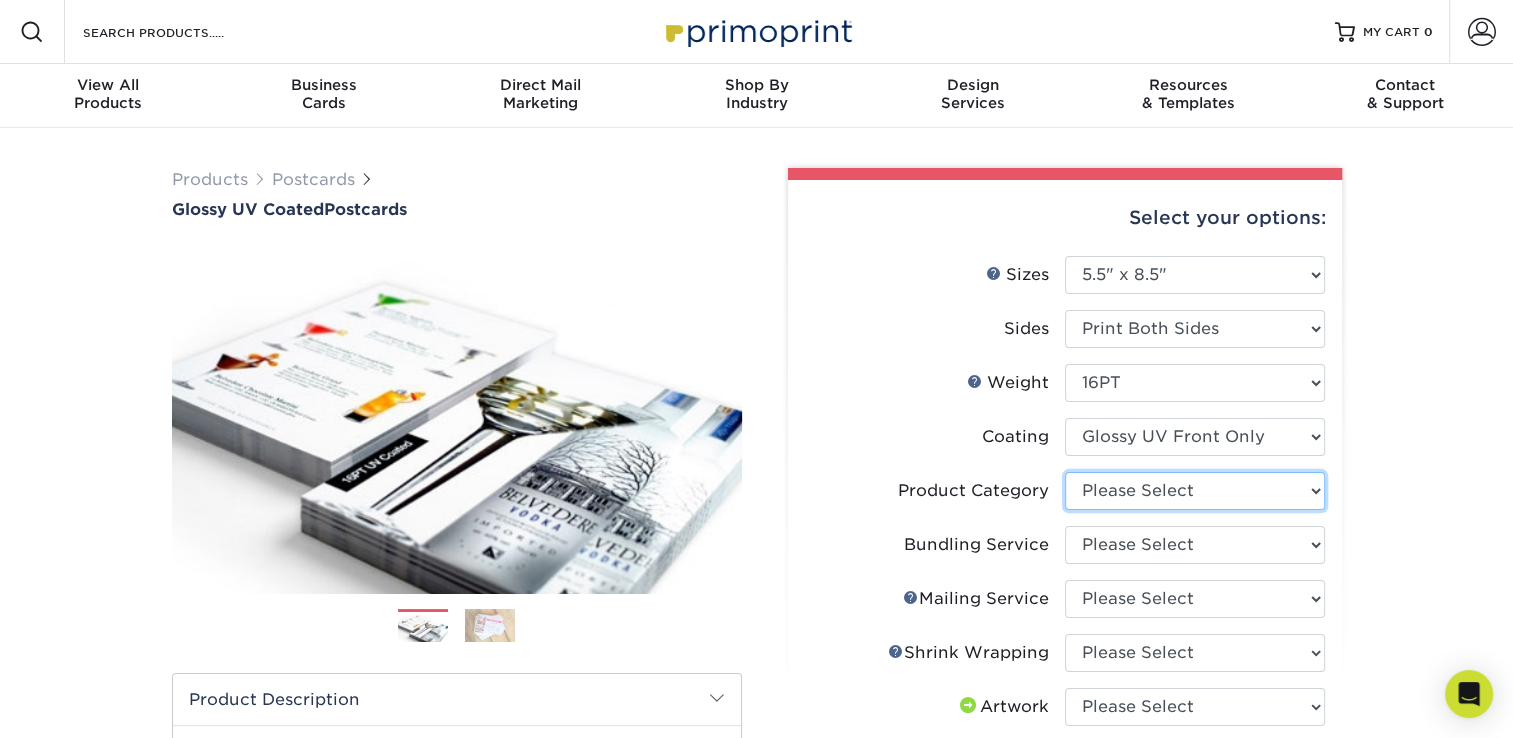 select on "9b7272e0-d6c8-4c3c-8e97-d3a1bcdab858" 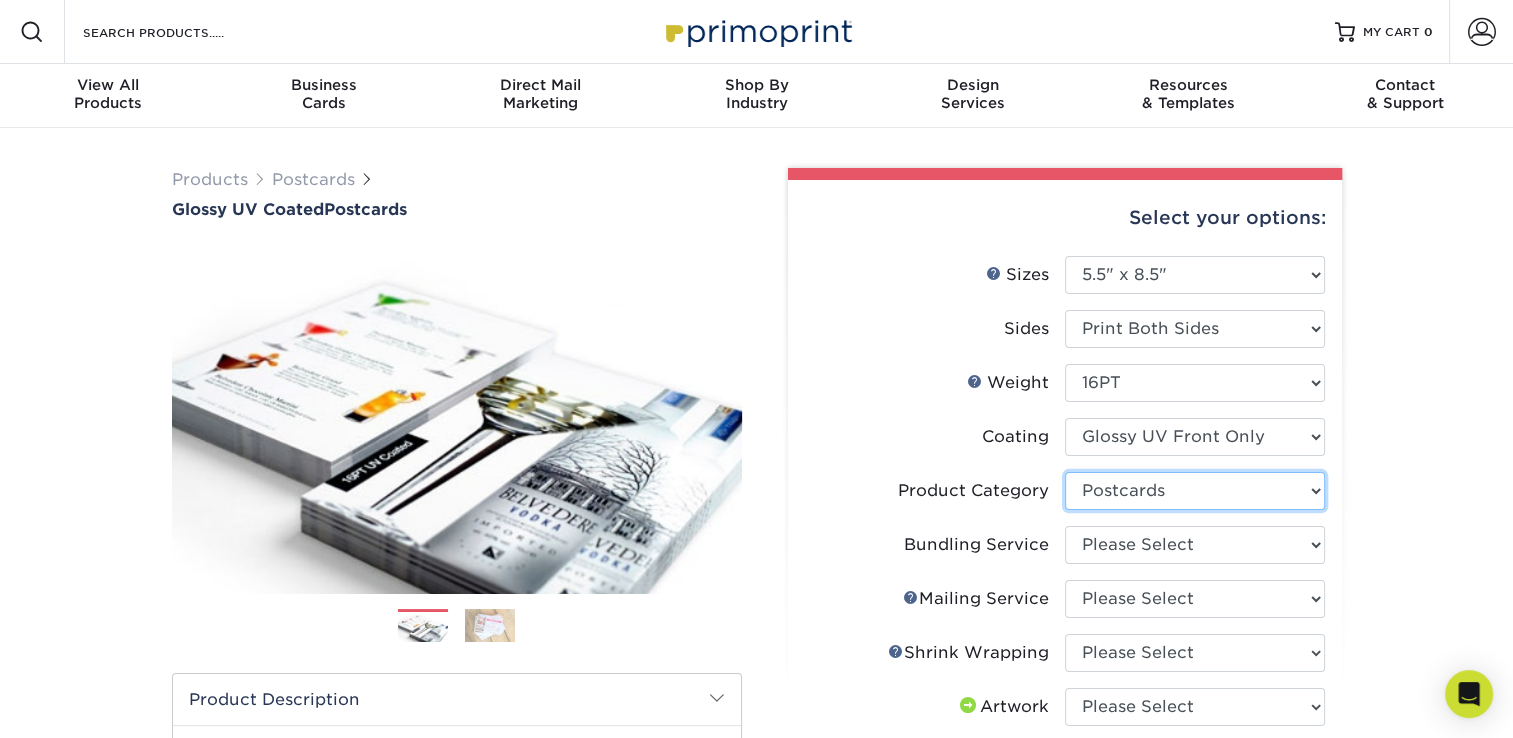 click on "Please Select Postcards" at bounding box center (1195, 491) 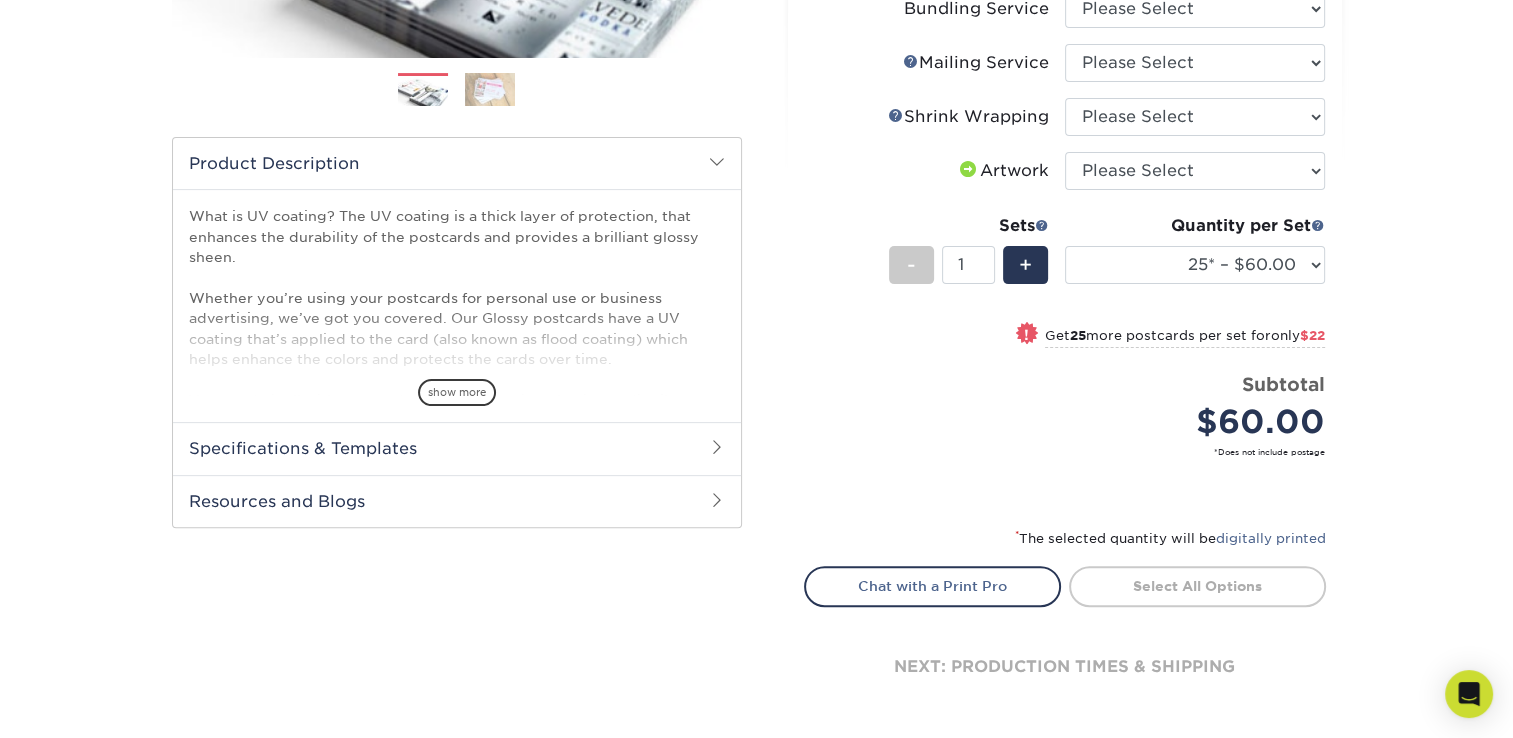 scroll, scrollTop: 500, scrollLeft: 0, axis: vertical 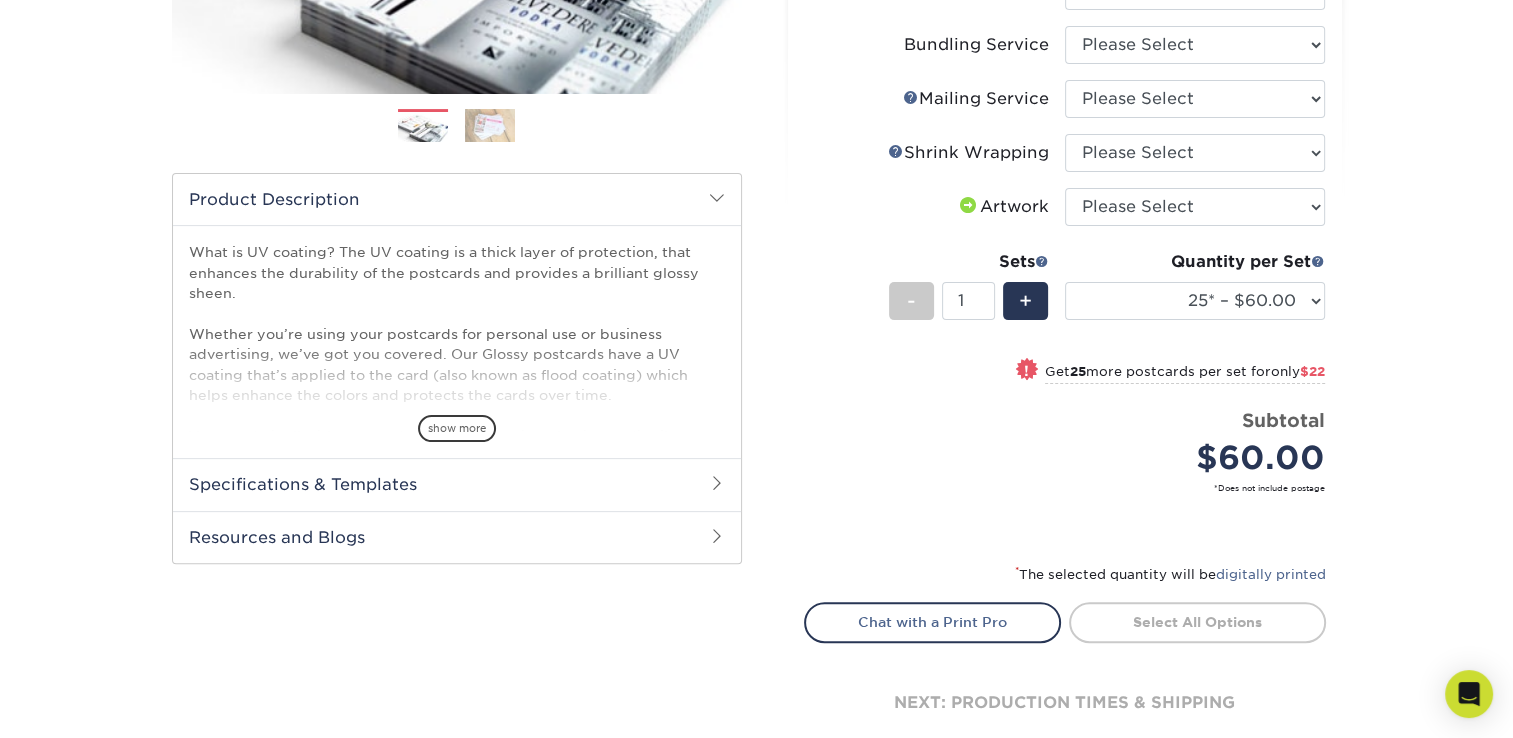 click at bounding box center (717, 483) 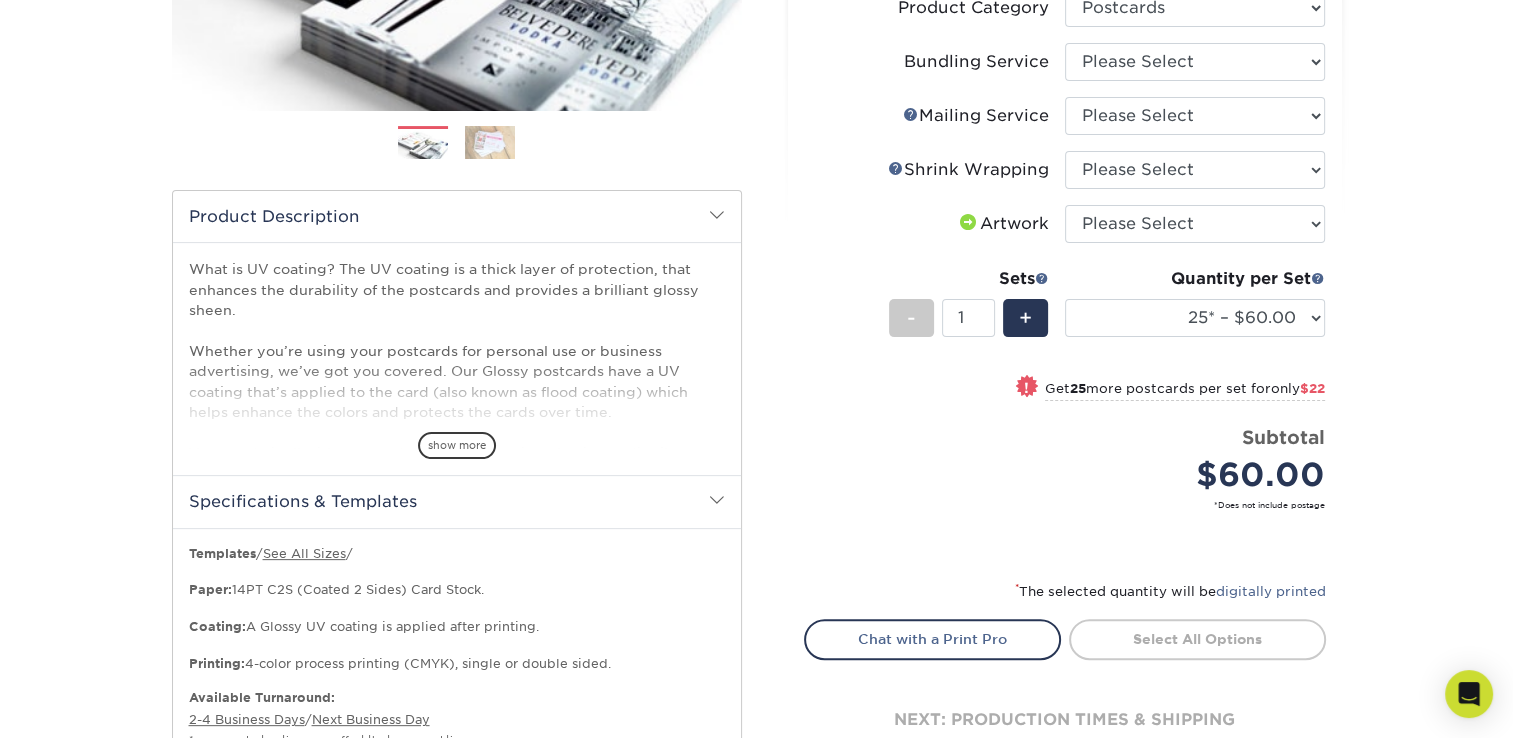 scroll, scrollTop: 500, scrollLeft: 0, axis: vertical 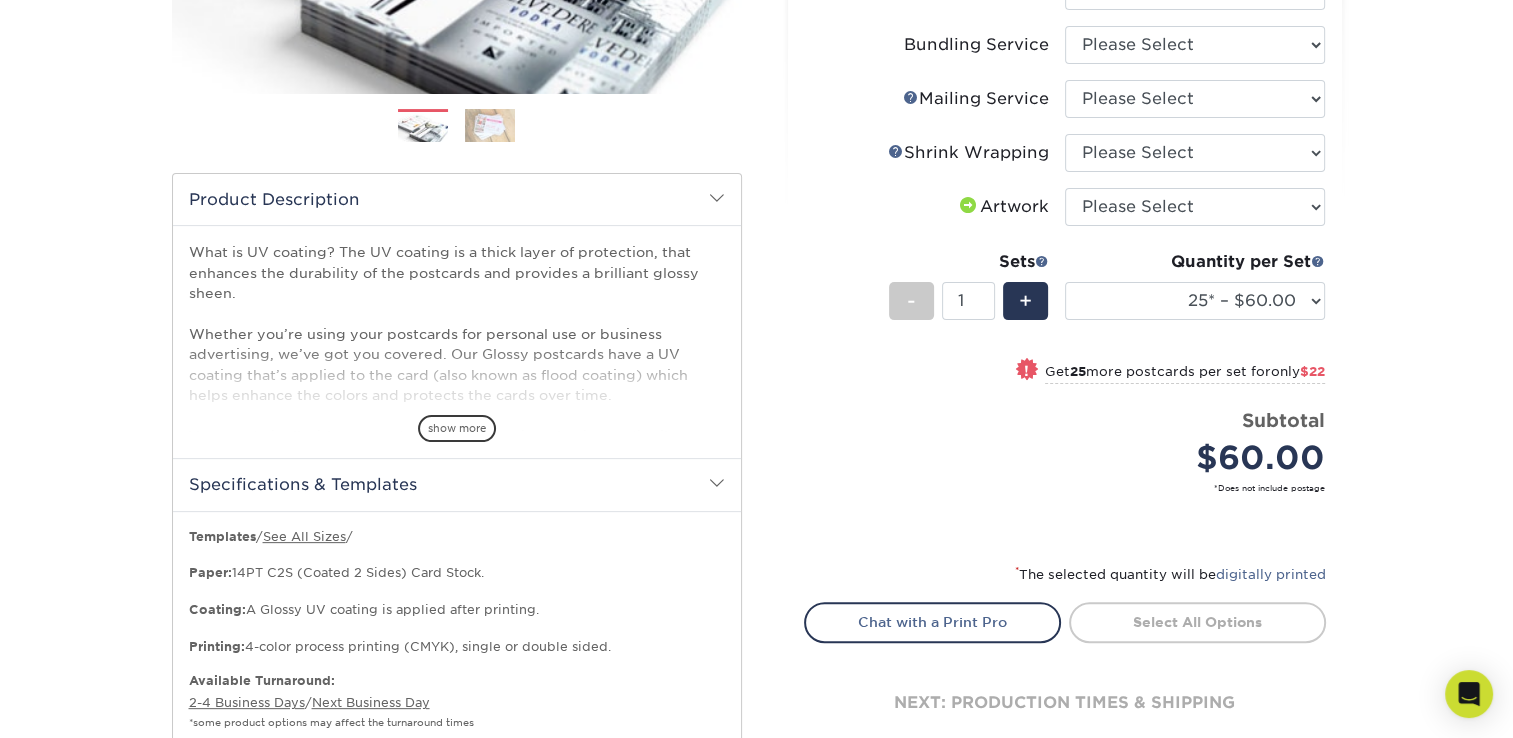 click at bounding box center [490, 126] 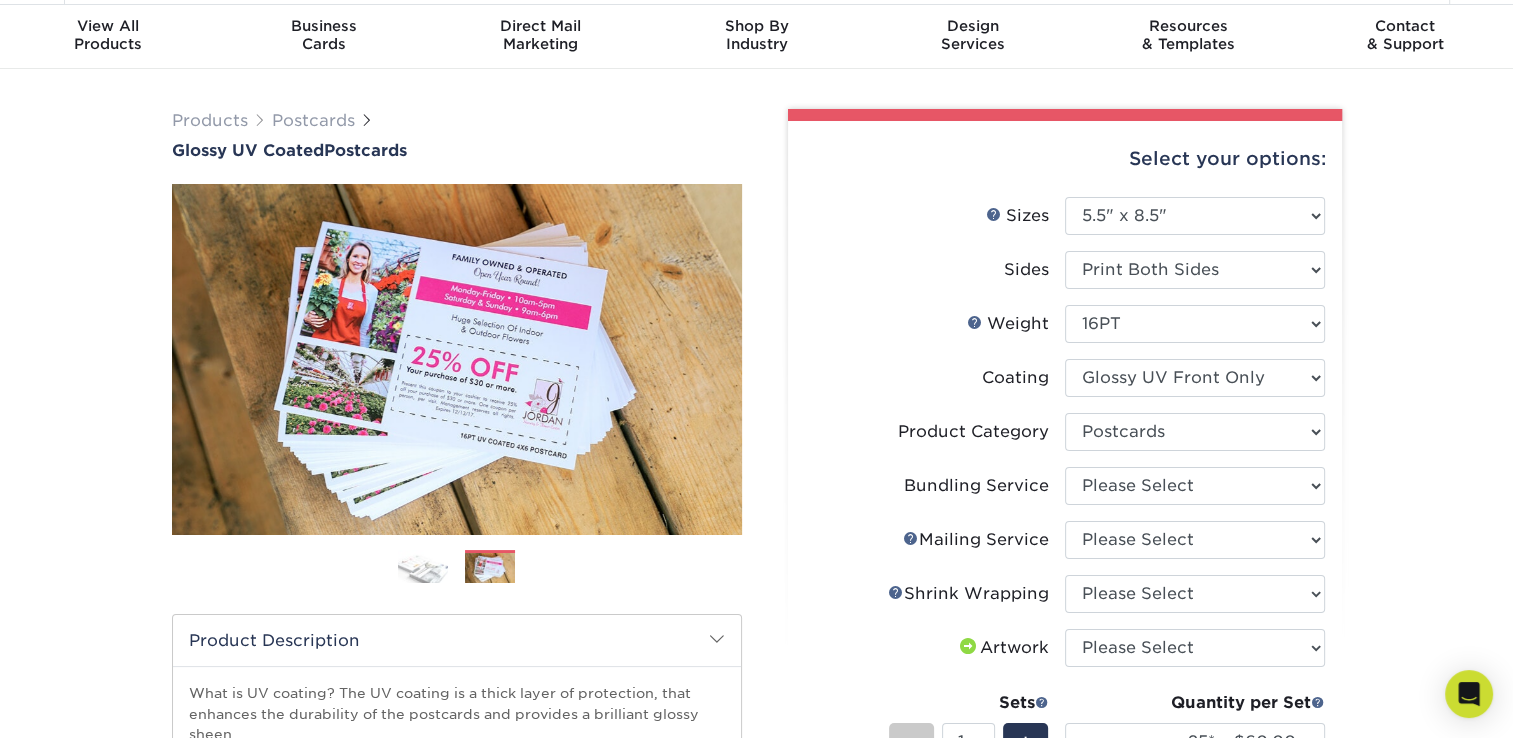 scroll, scrollTop: 0, scrollLeft: 0, axis: both 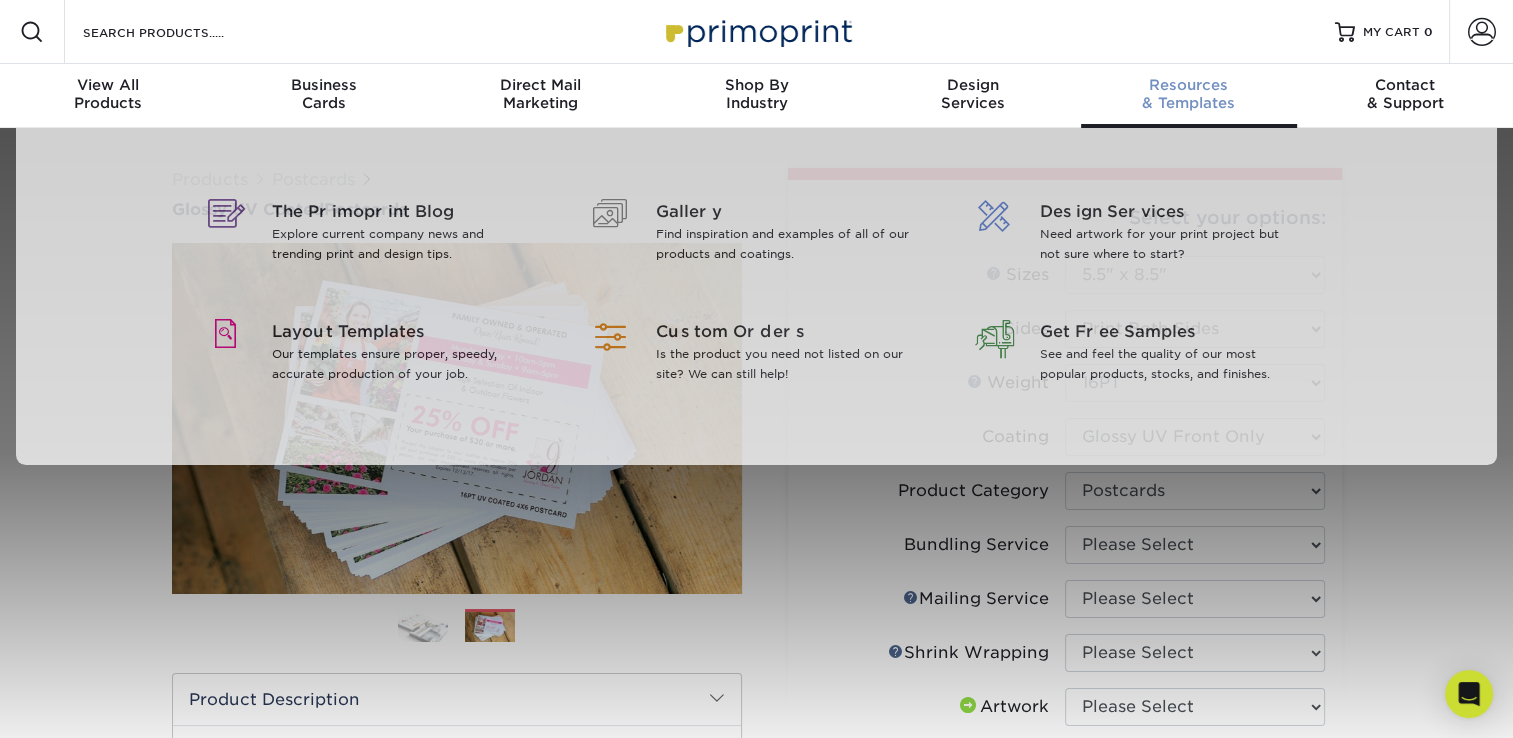 click on "Resources  & Templates" at bounding box center [1189, 94] 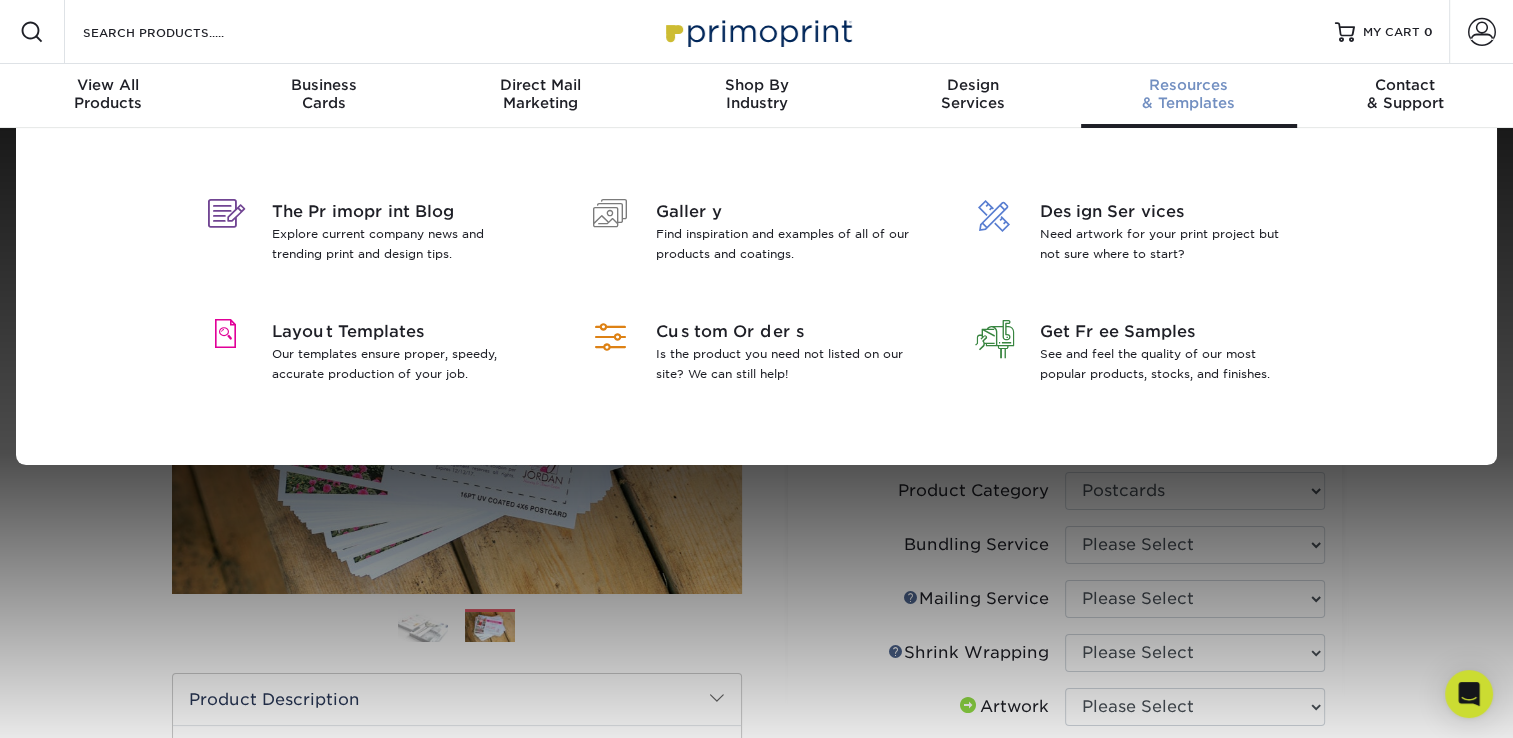 click on "Resources  & Templates" at bounding box center [1189, 94] 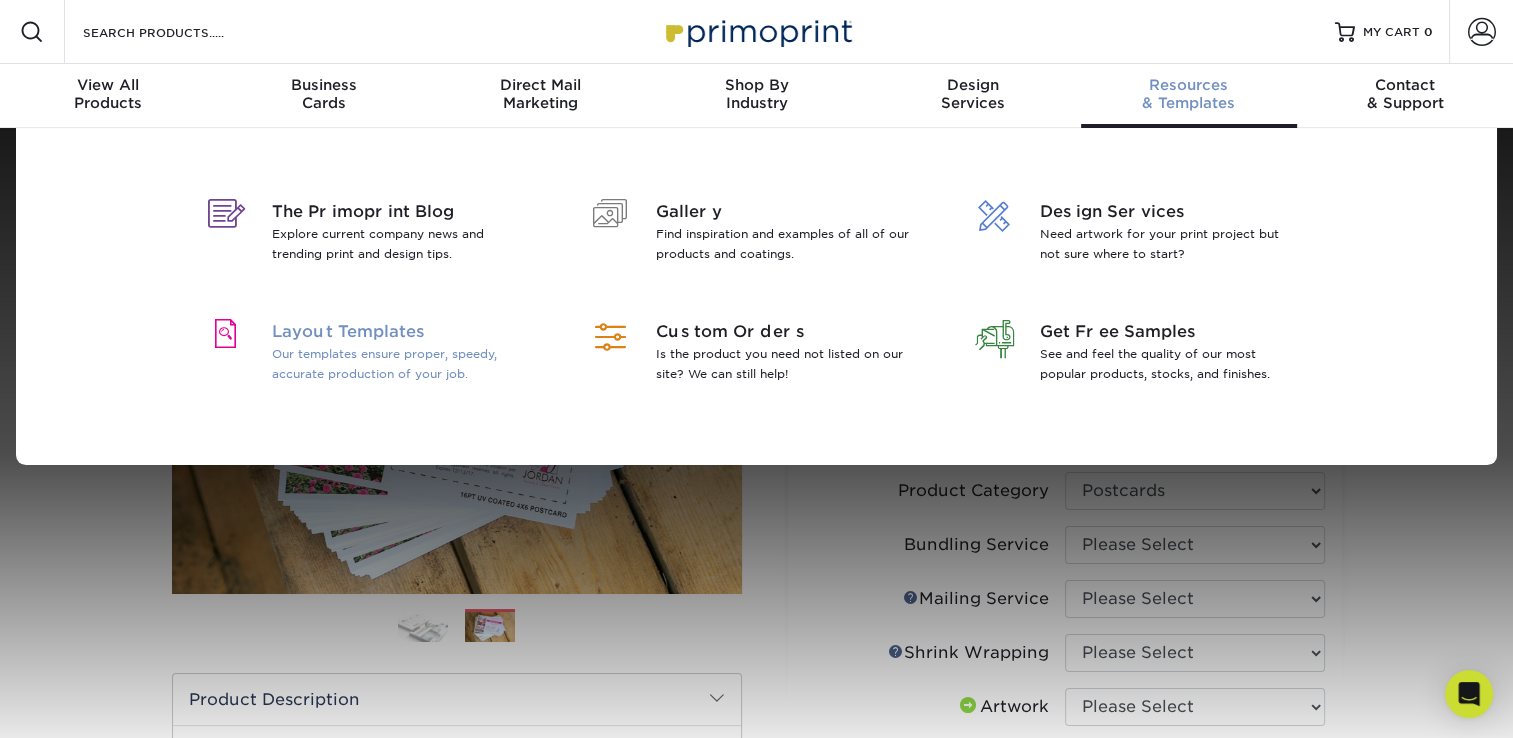 click on "Our templates ensure proper, speedy, accurate production of your job." at bounding box center (401, 364) 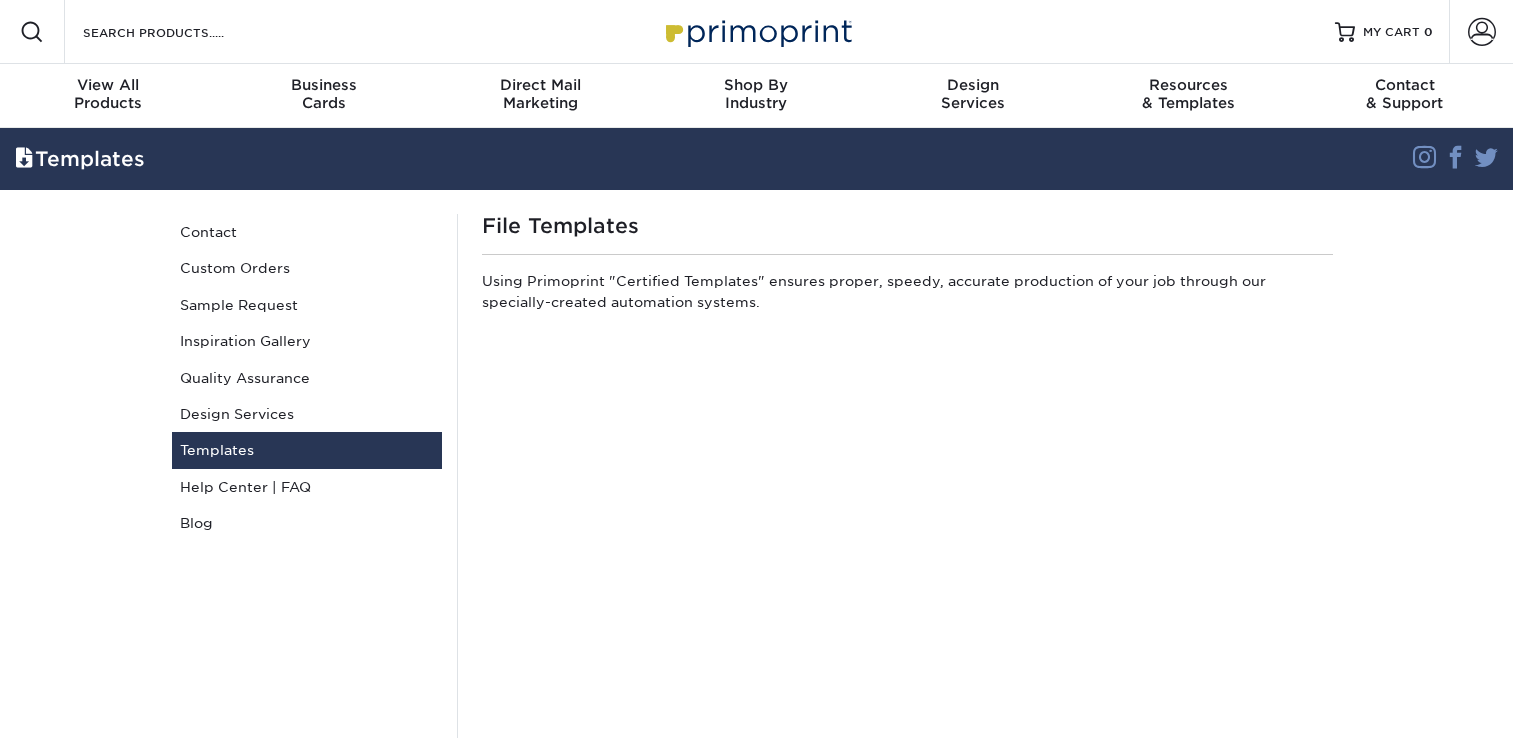 scroll, scrollTop: 0, scrollLeft: 0, axis: both 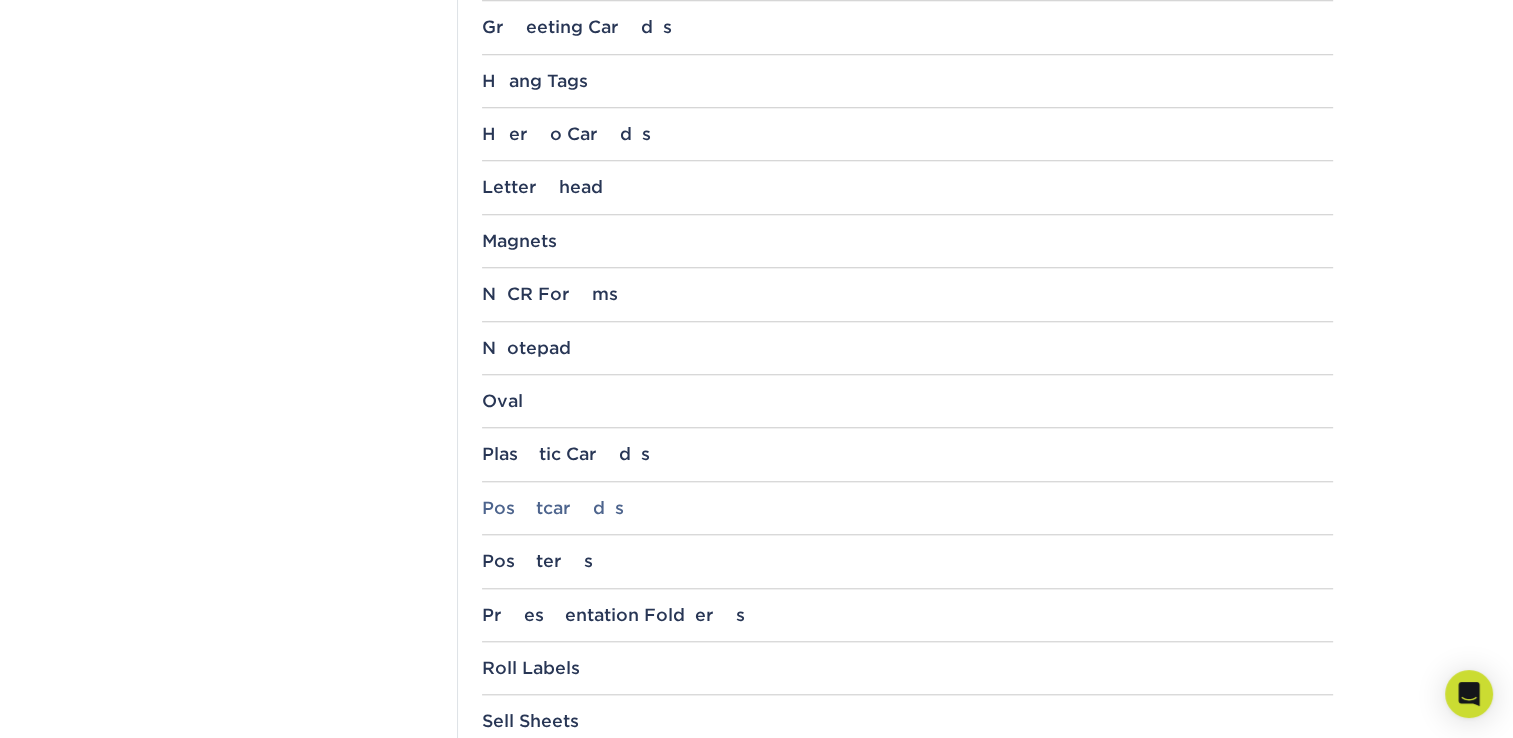 click on "Postcards" at bounding box center [907, 508] 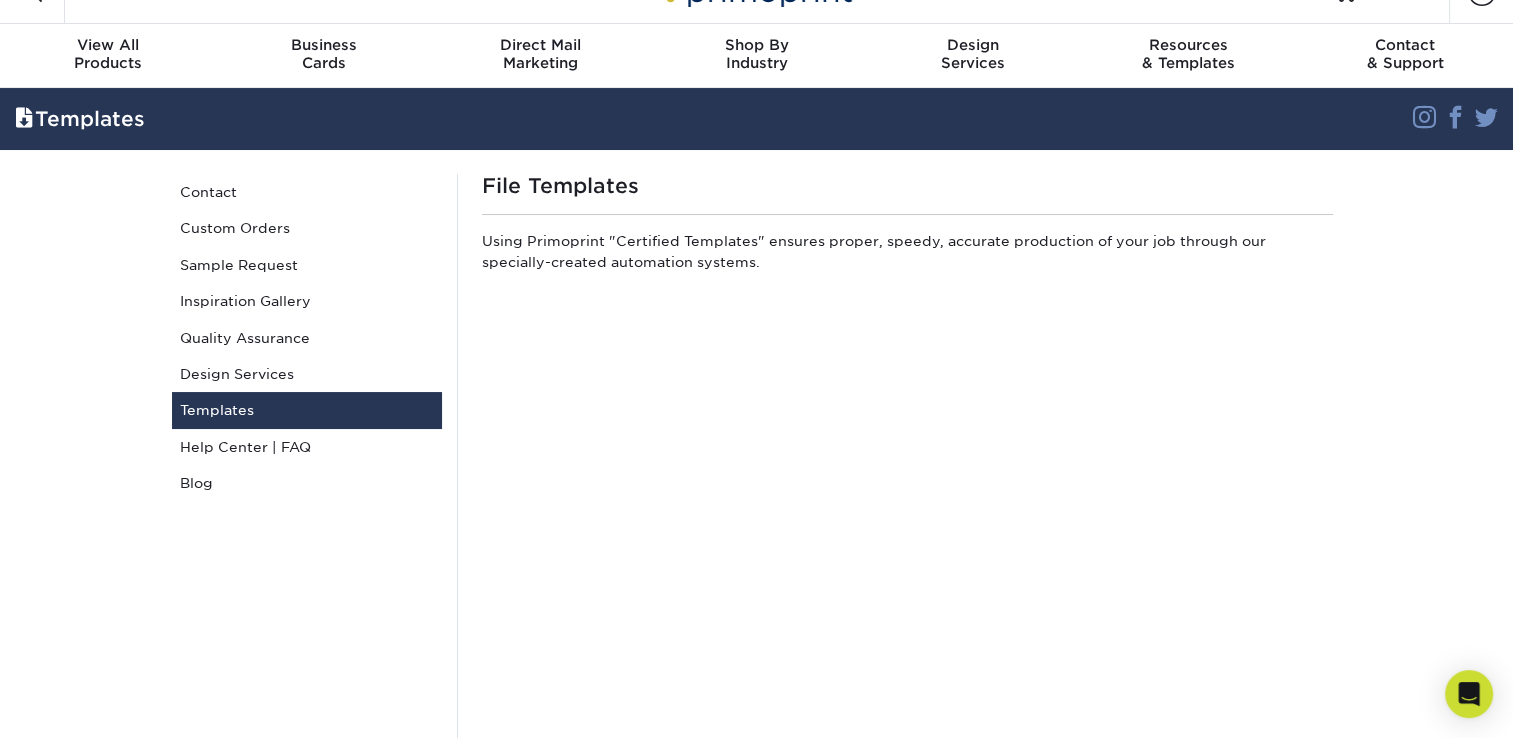 scroll, scrollTop: 0, scrollLeft: 0, axis: both 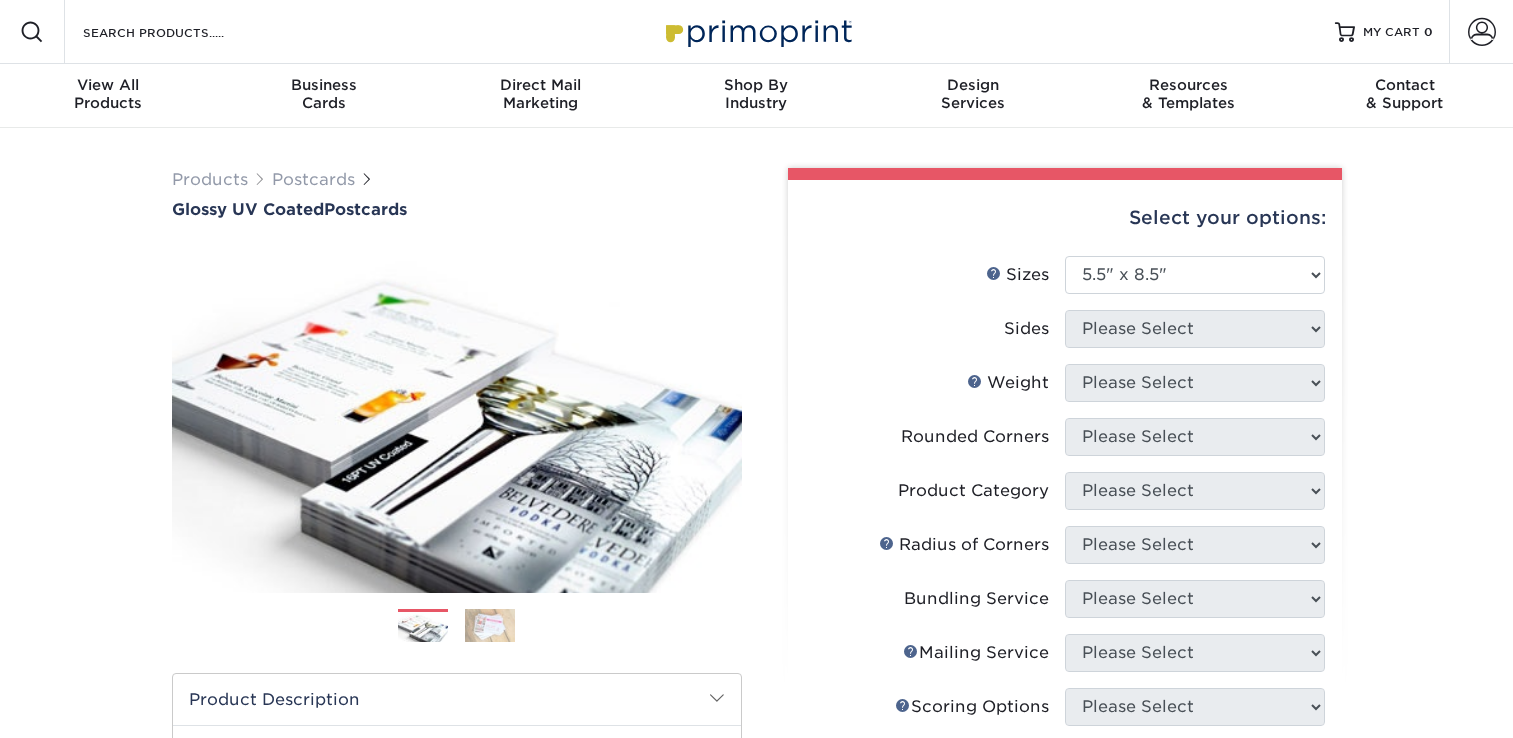 select on "5.50x8.50" 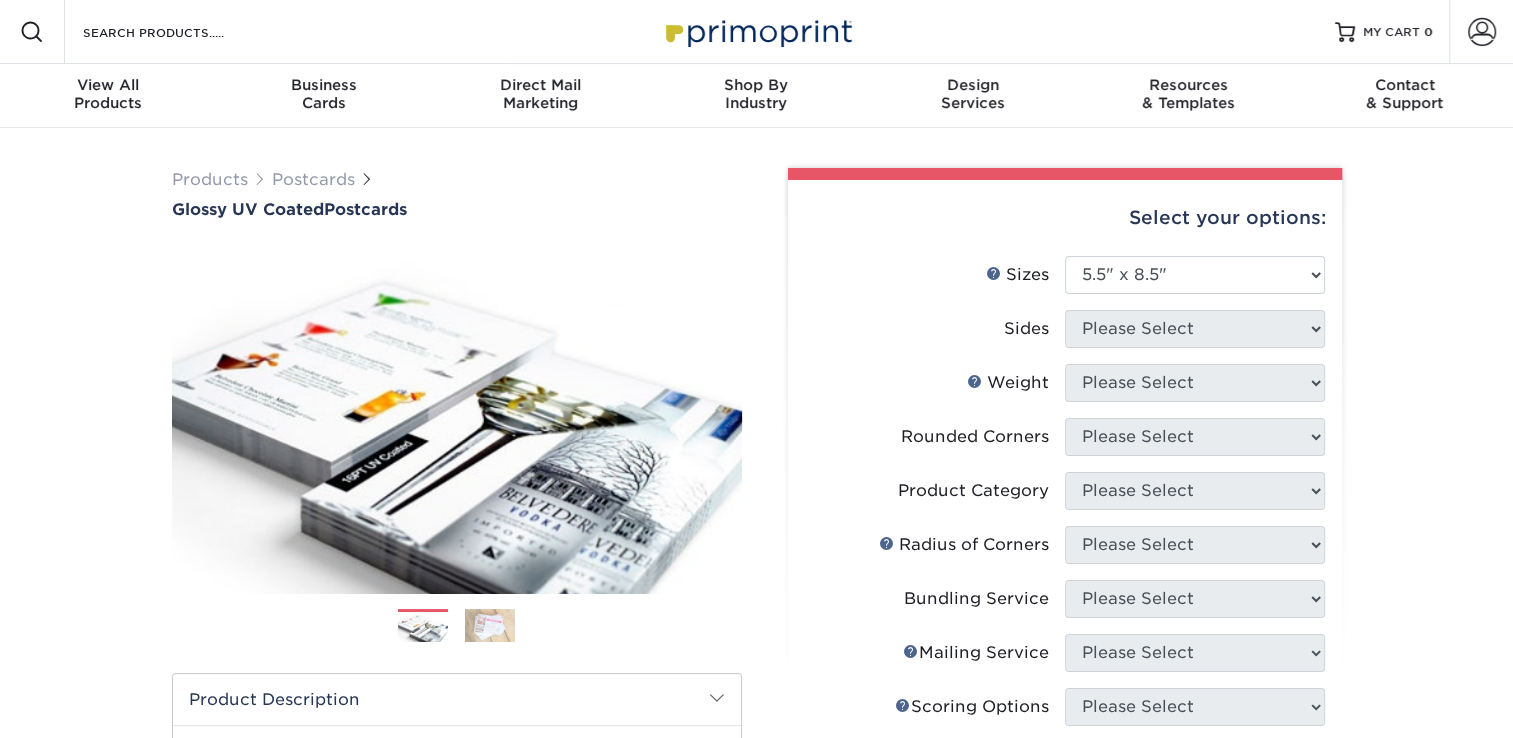 scroll, scrollTop: 0, scrollLeft: 0, axis: both 